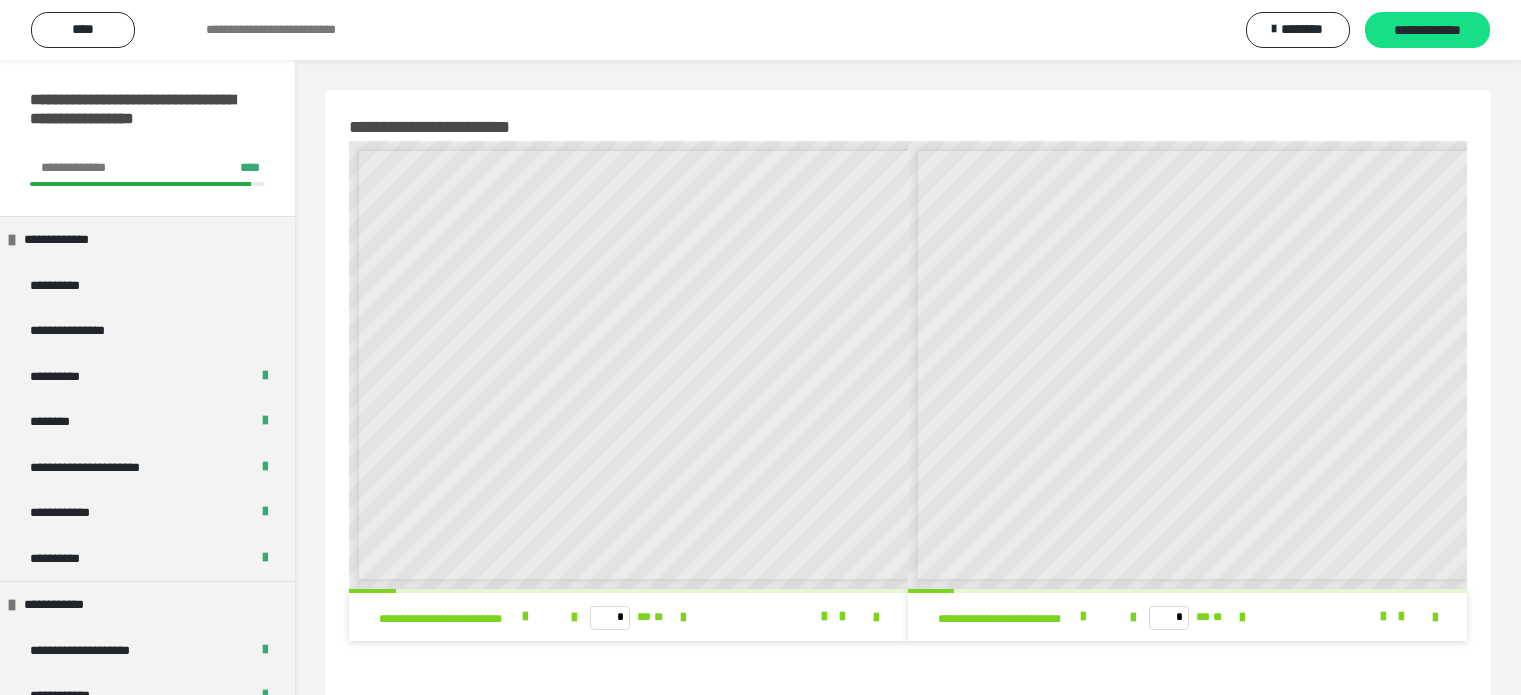 scroll, scrollTop: 2208, scrollLeft: 0, axis: vertical 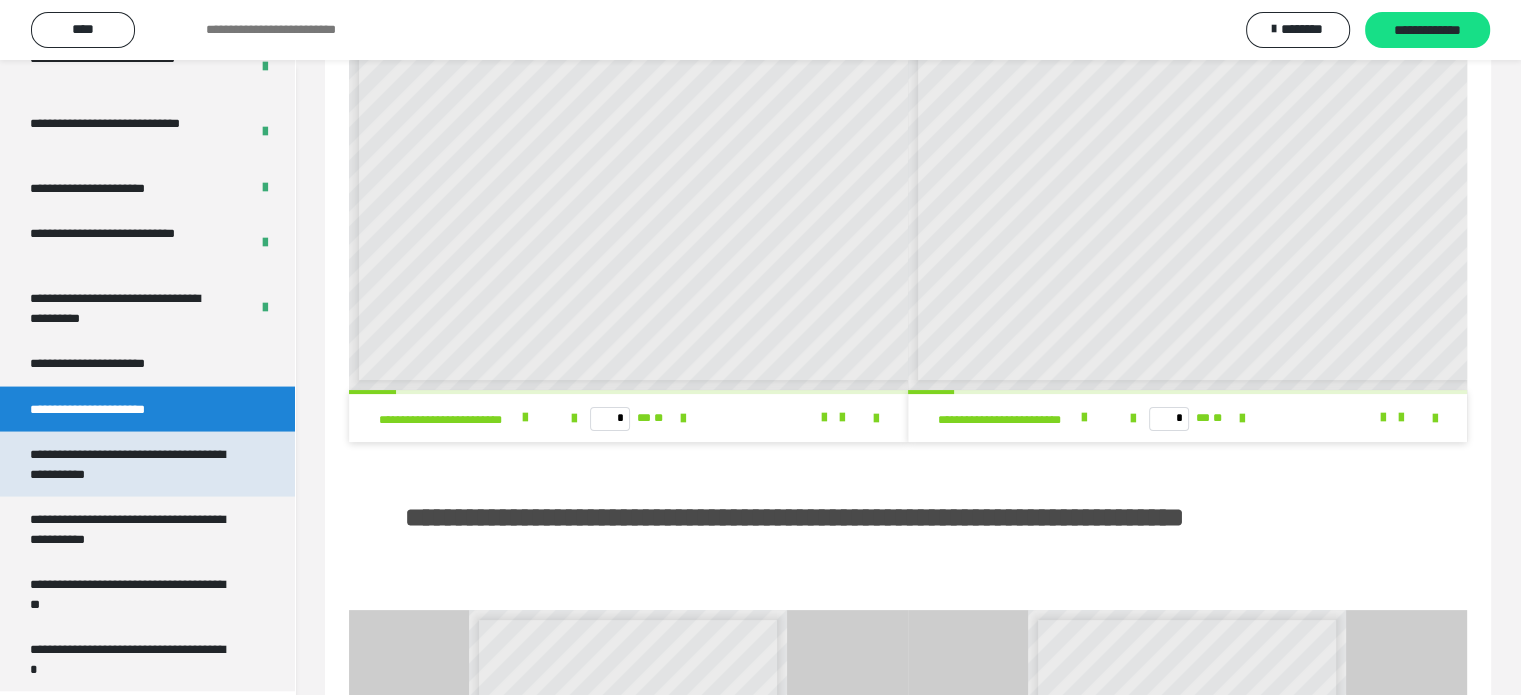 click on "**********" at bounding box center (132, 464) 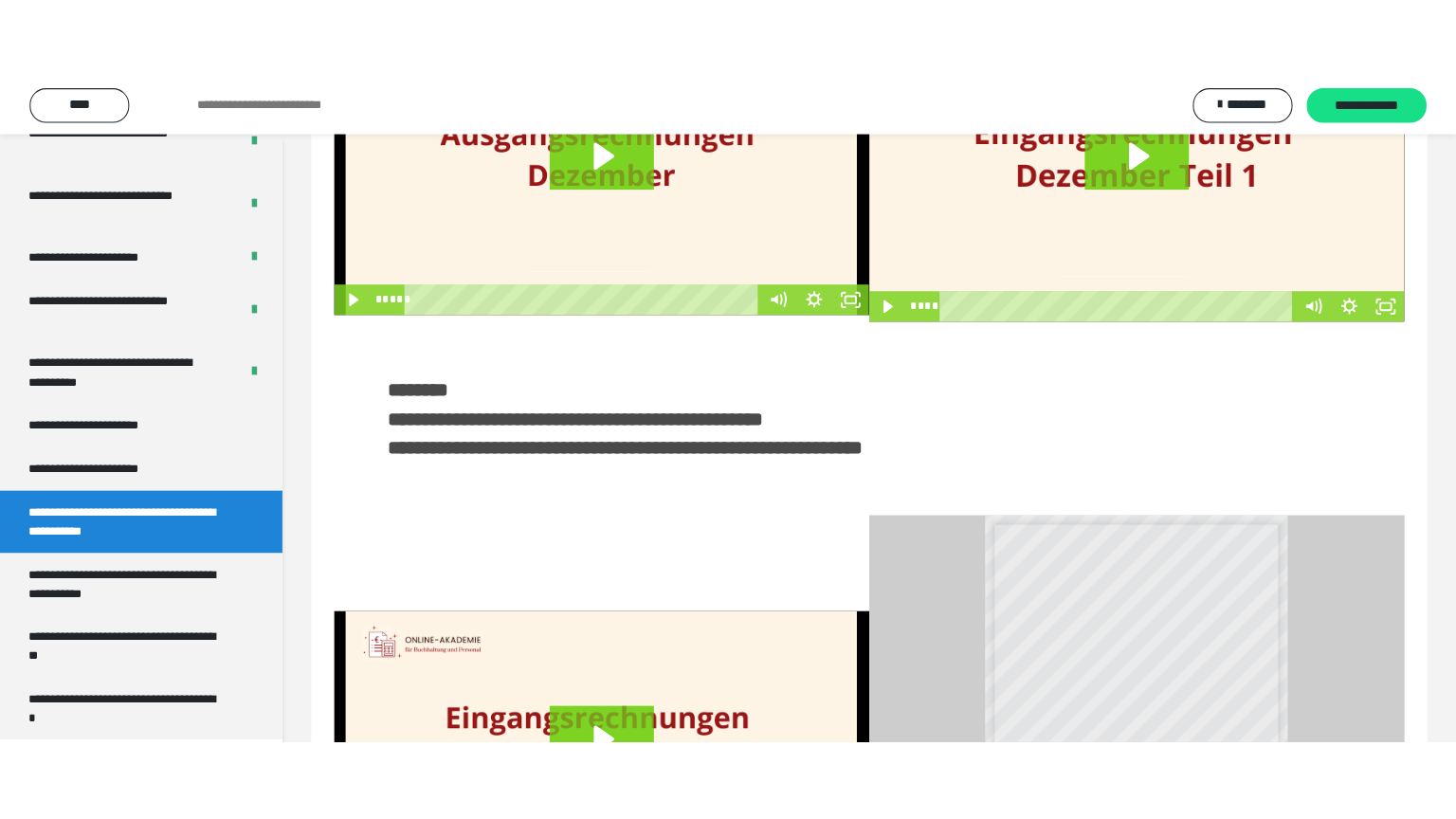 scroll, scrollTop: 0, scrollLeft: 0, axis: both 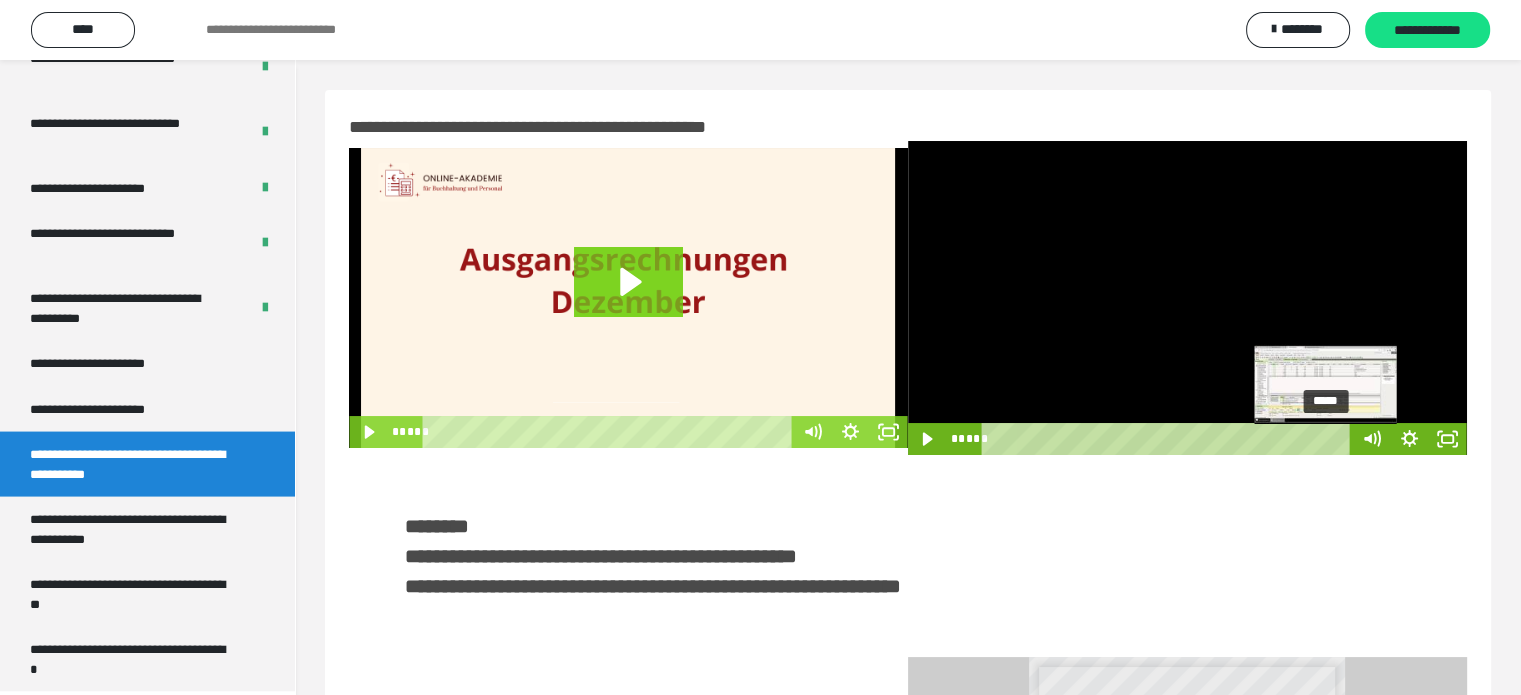 drag, startPoint x: 1089, startPoint y: 439, endPoint x: 1328, endPoint y: 438, distance: 239.00209 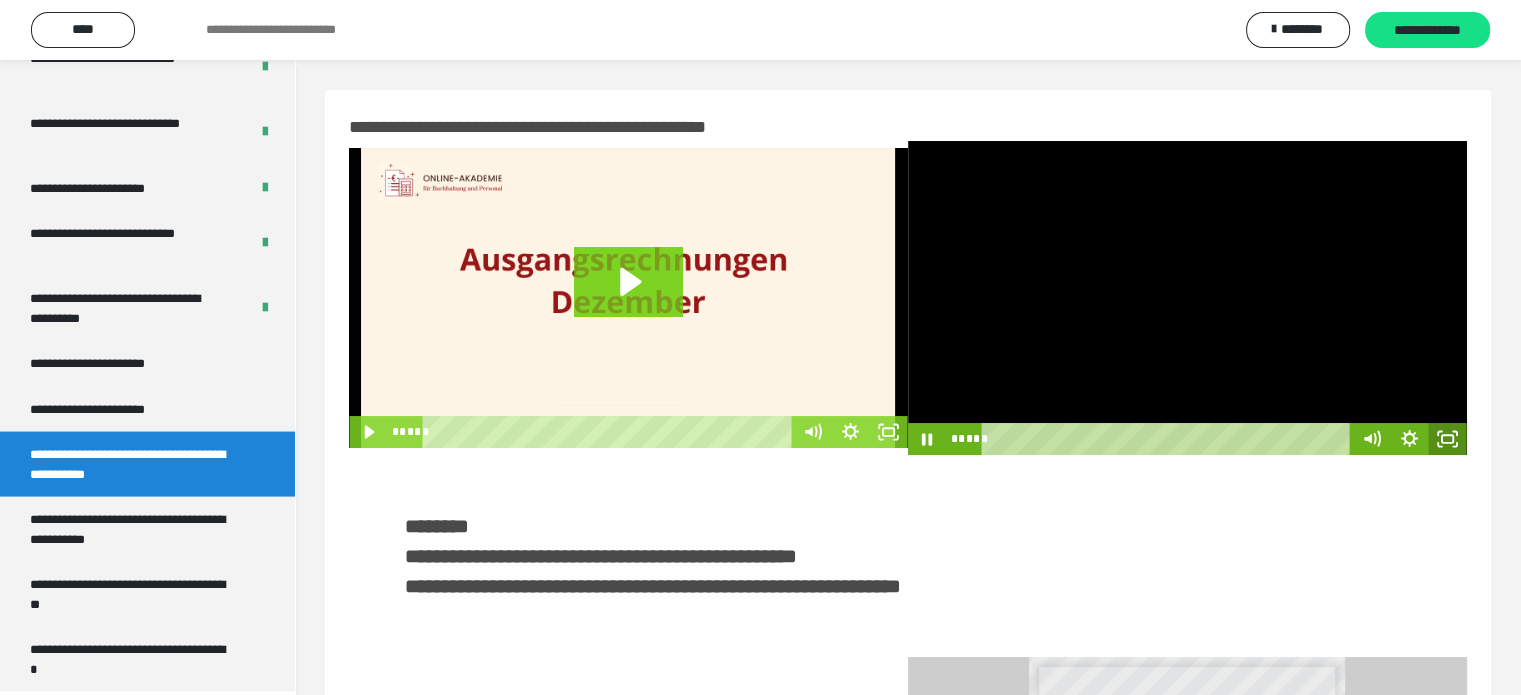 click 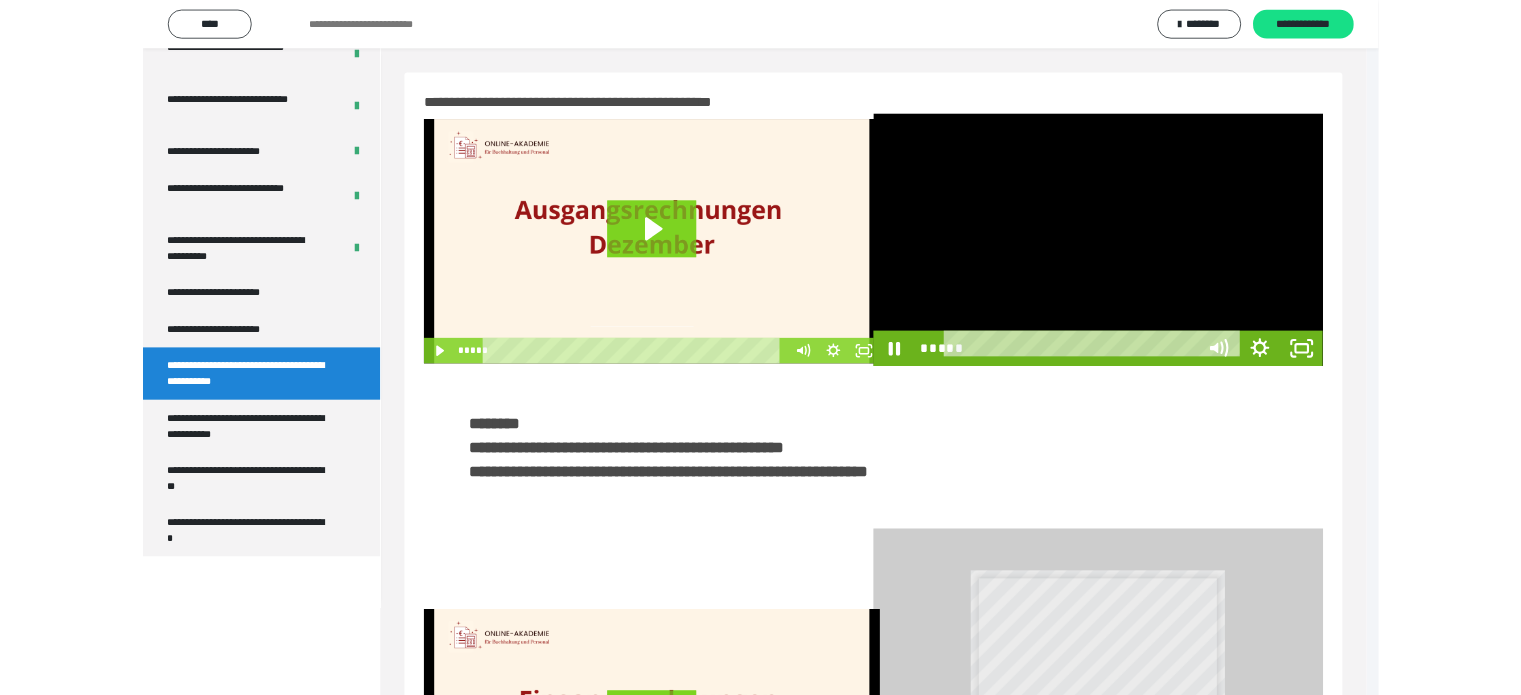 scroll, scrollTop: 3823, scrollLeft: 0, axis: vertical 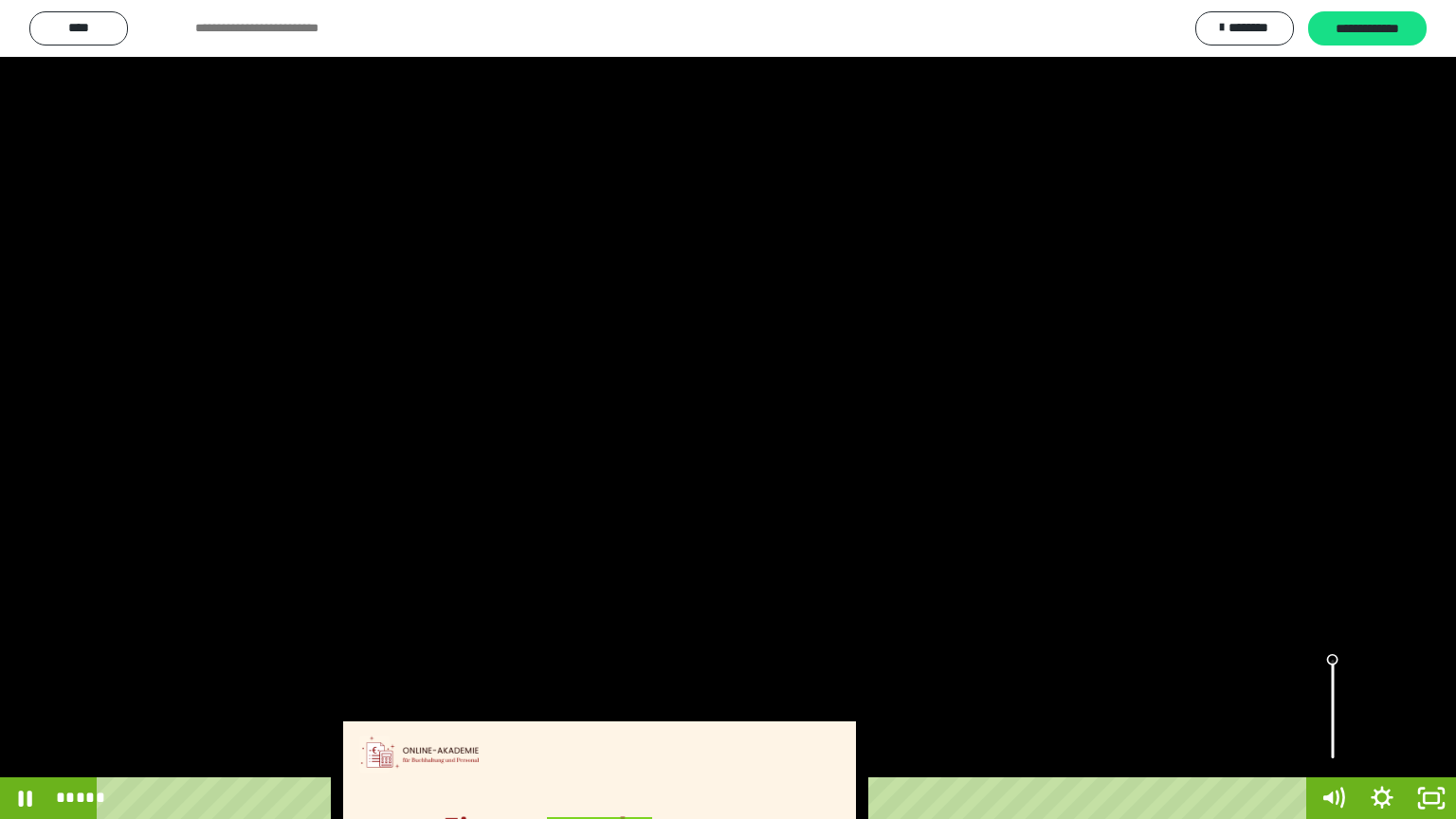 click at bounding box center [728, 410] 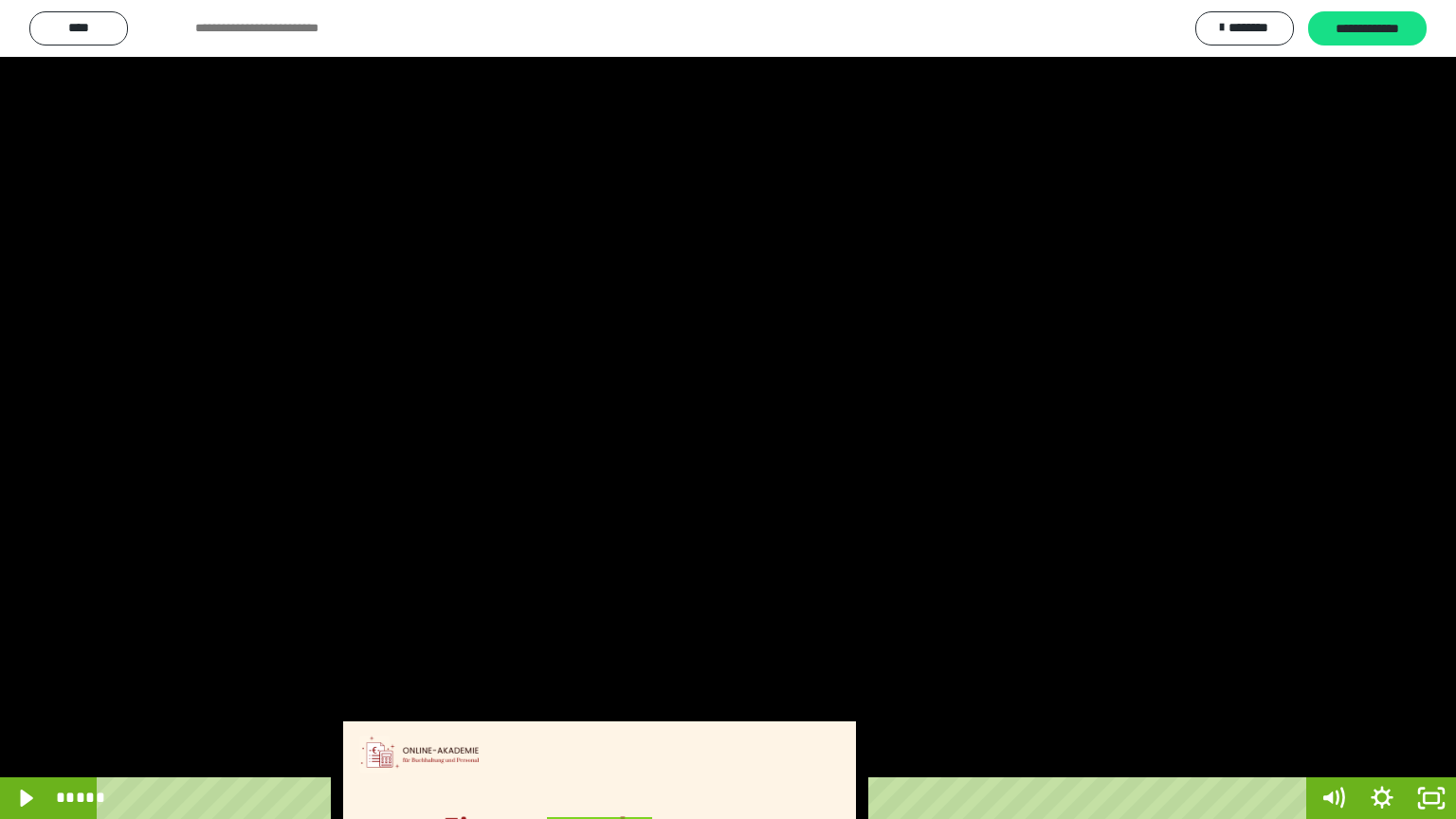 click at bounding box center (728, 410) 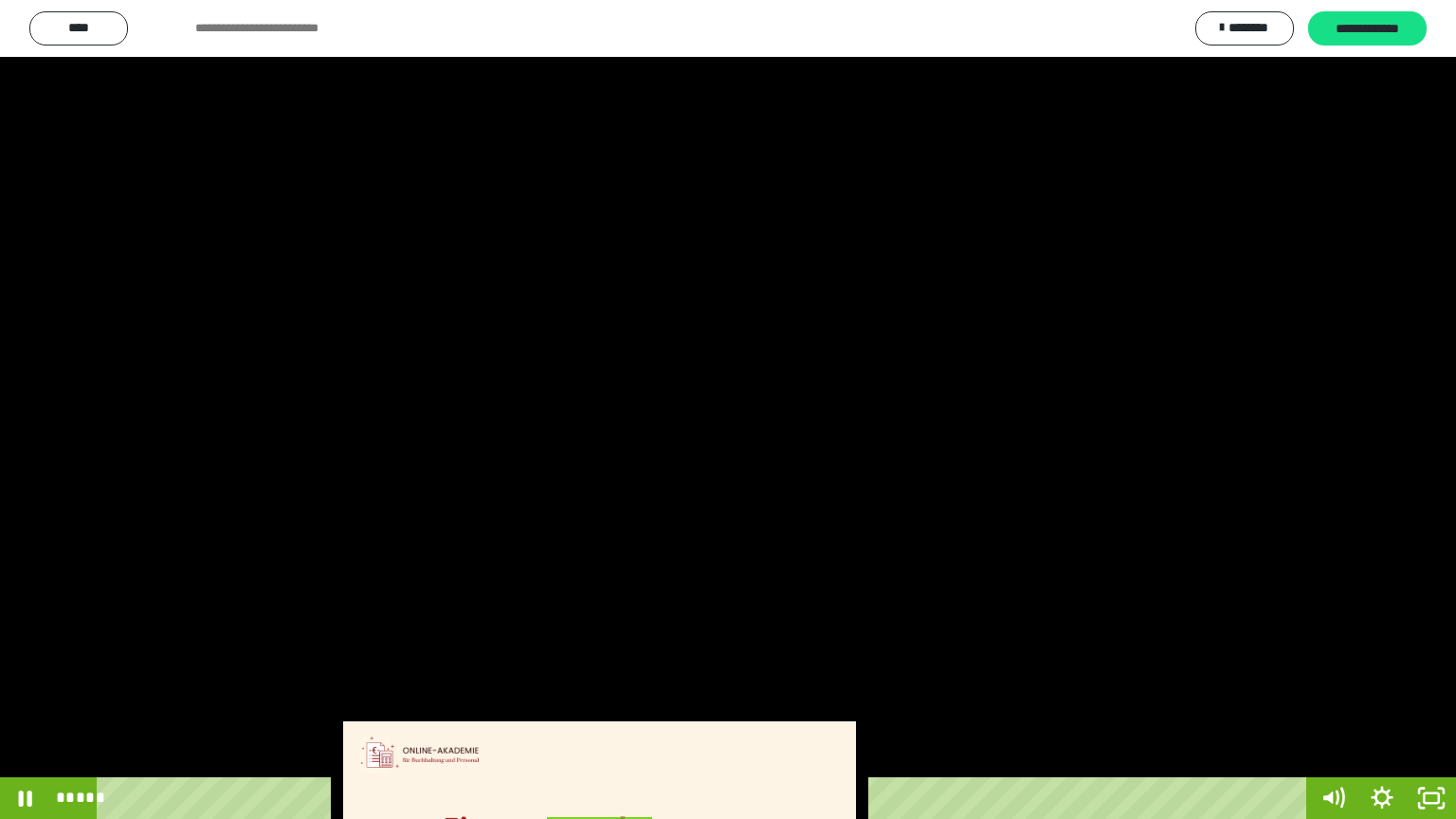click at bounding box center [728, 410] 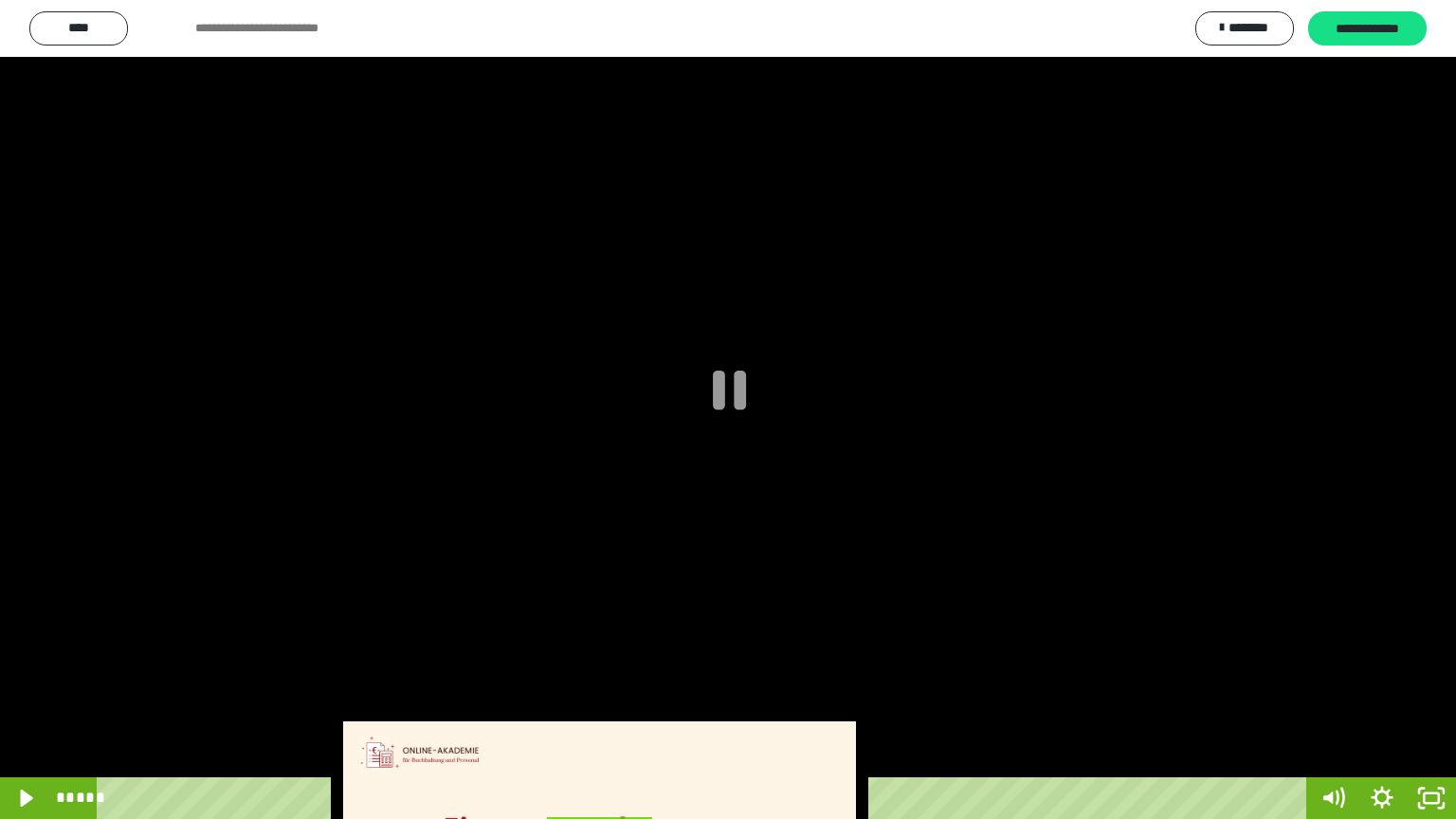 click at bounding box center (728, 410) 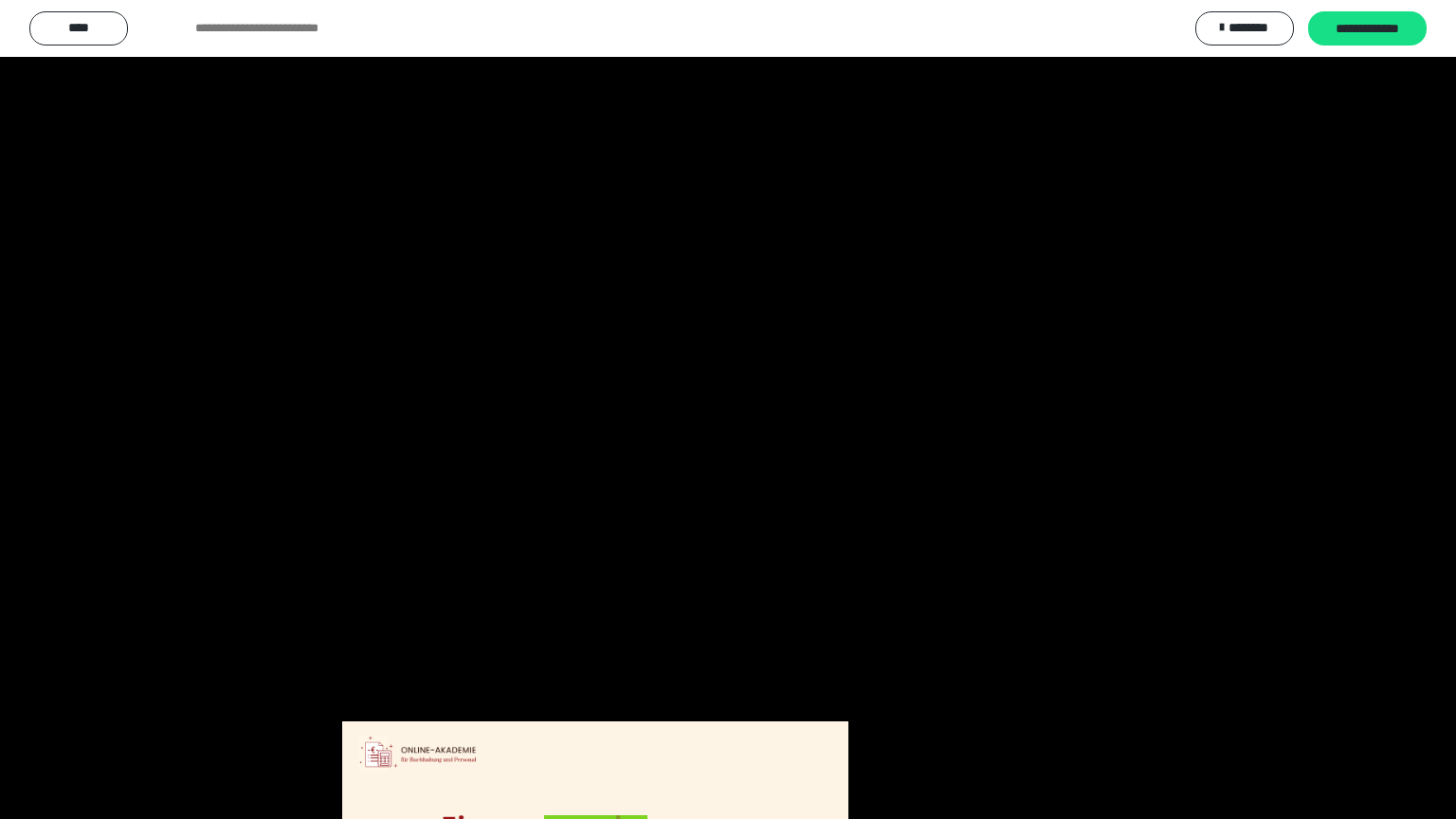 scroll, scrollTop: 3784, scrollLeft: 0, axis: vertical 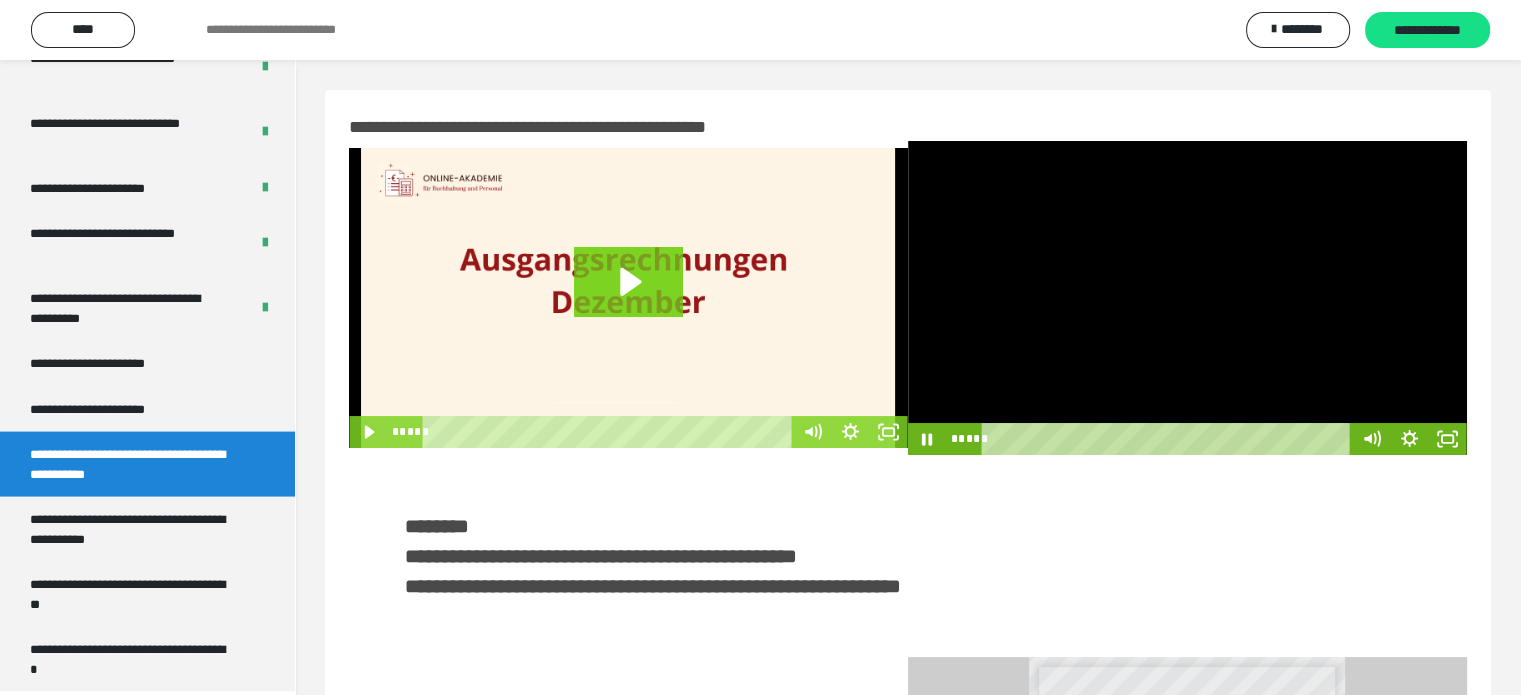 click at bounding box center (1187, 298) 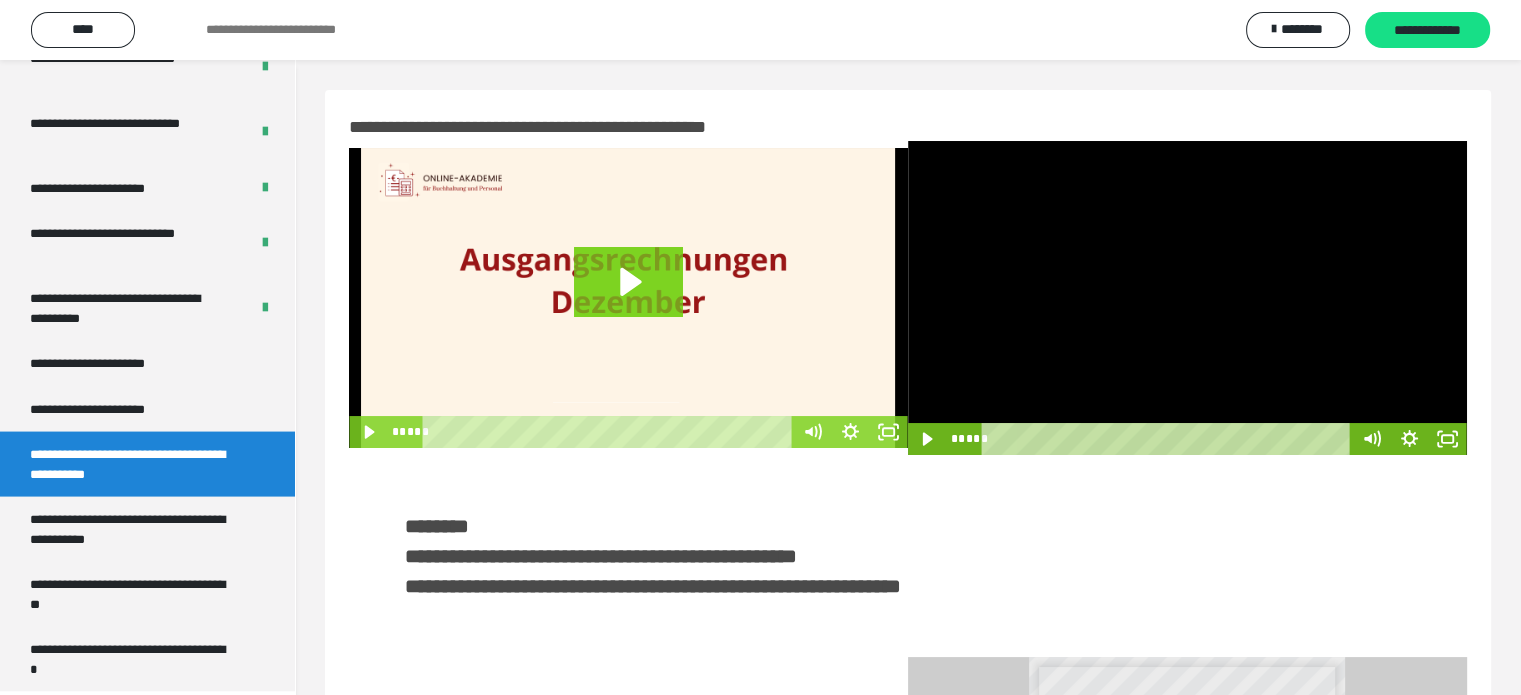 click at bounding box center [1187, 298] 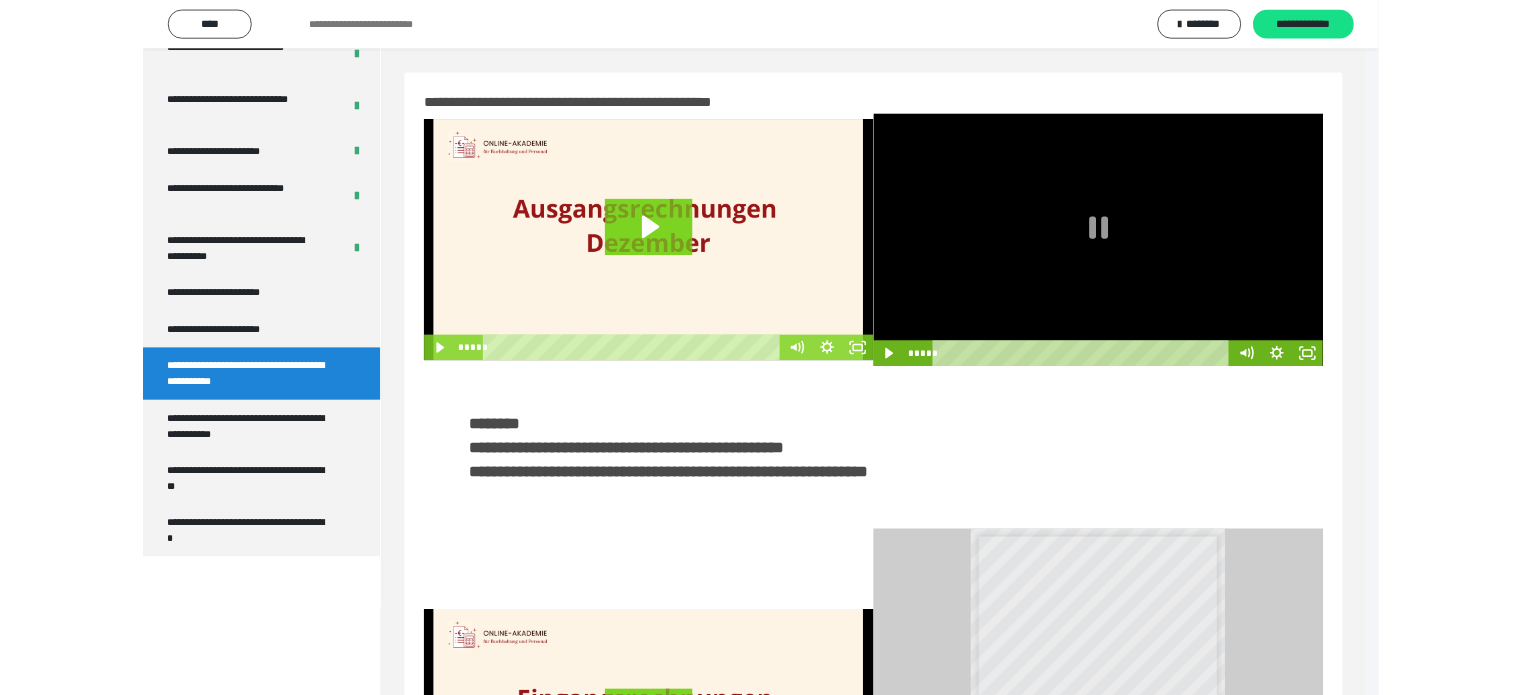 scroll, scrollTop: 3823, scrollLeft: 0, axis: vertical 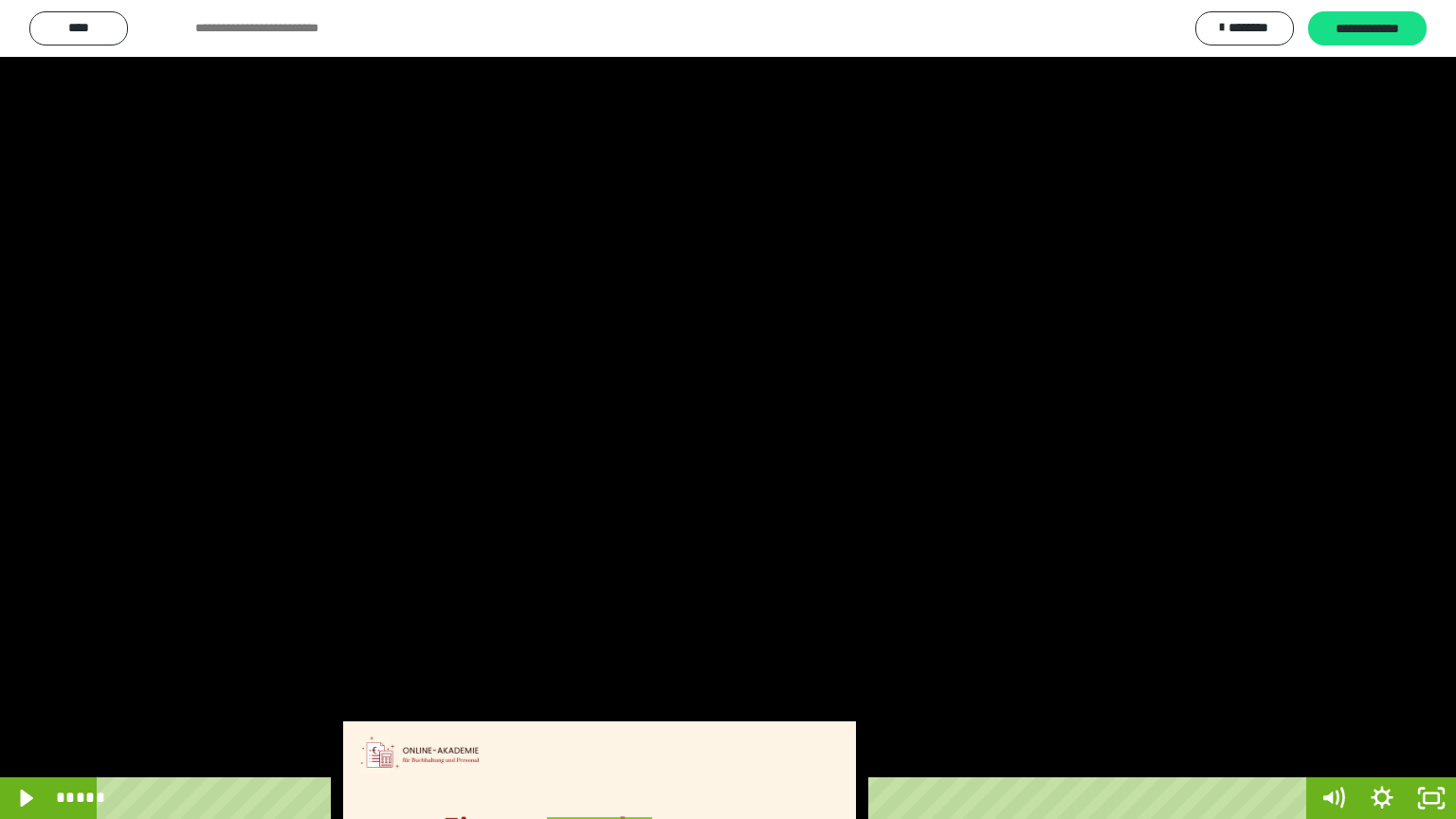 click at bounding box center [728, 410] 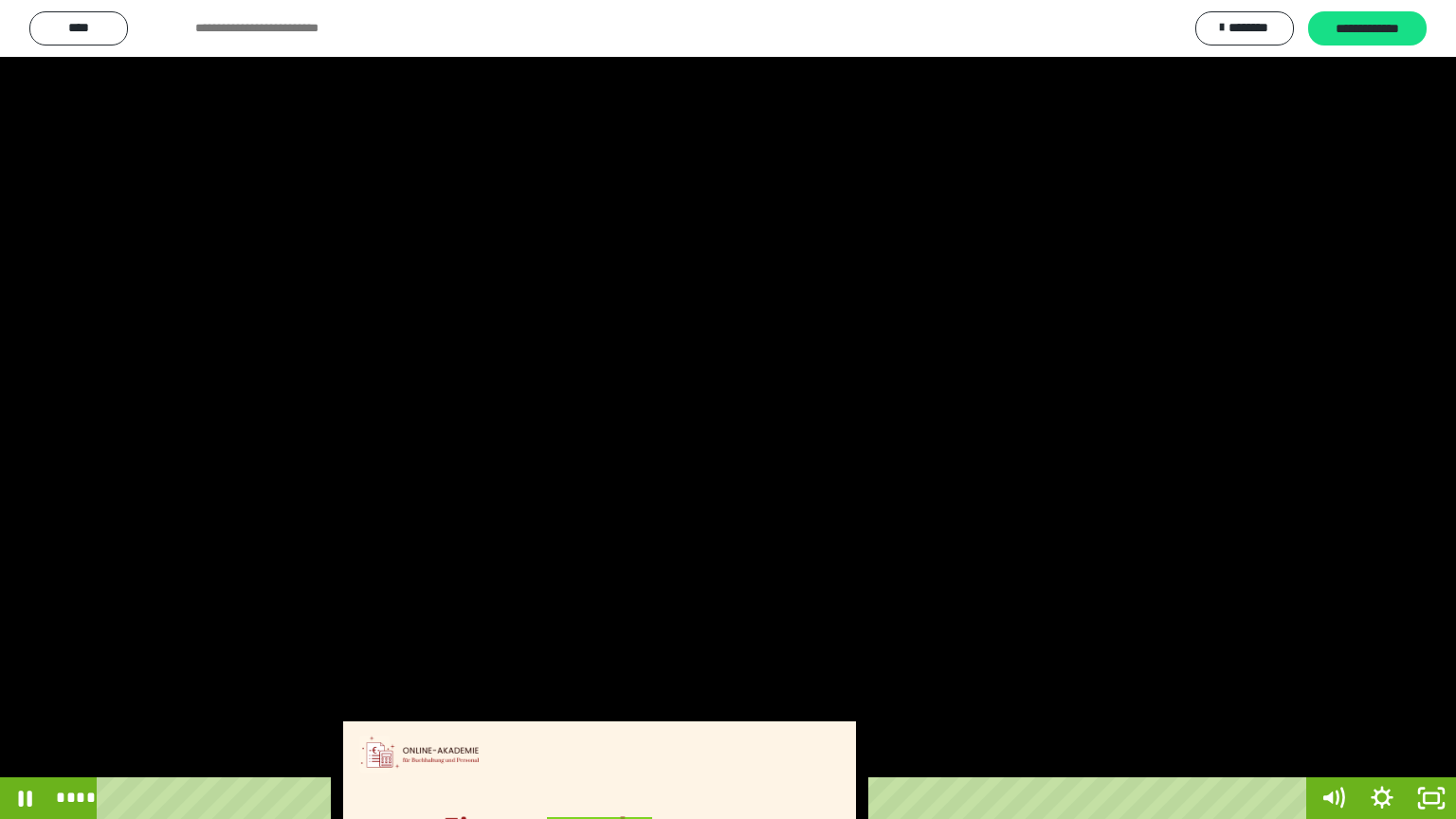 click at bounding box center (728, 410) 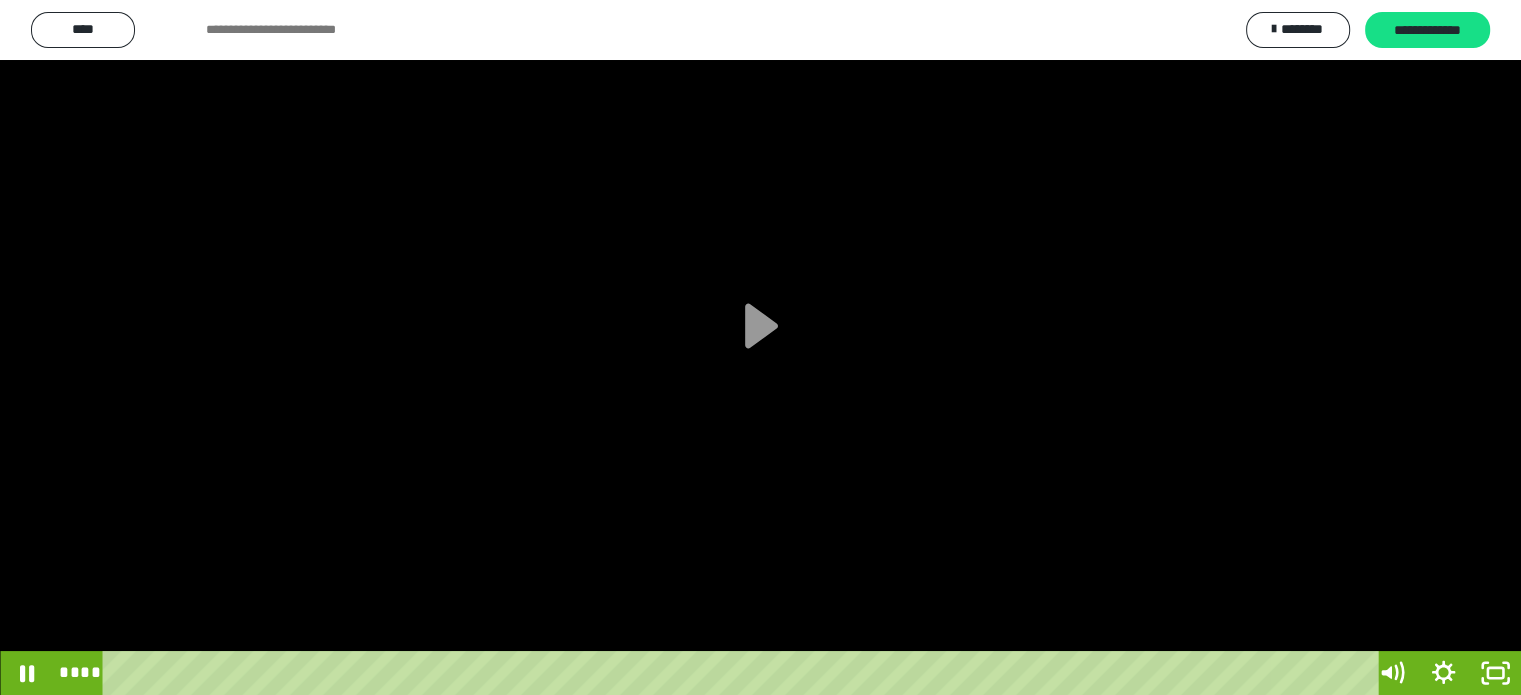 scroll, scrollTop: 3992, scrollLeft: 0, axis: vertical 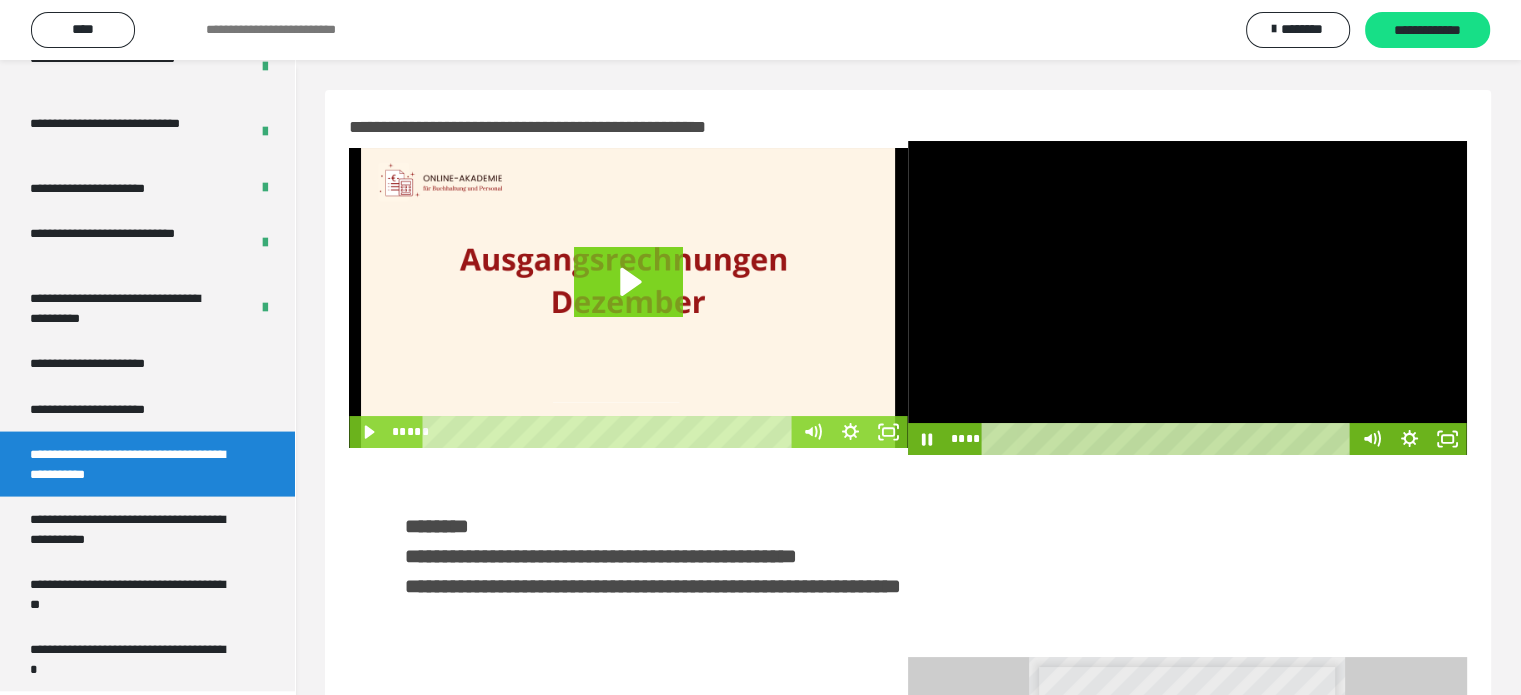 click at bounding box center [1187, 298] 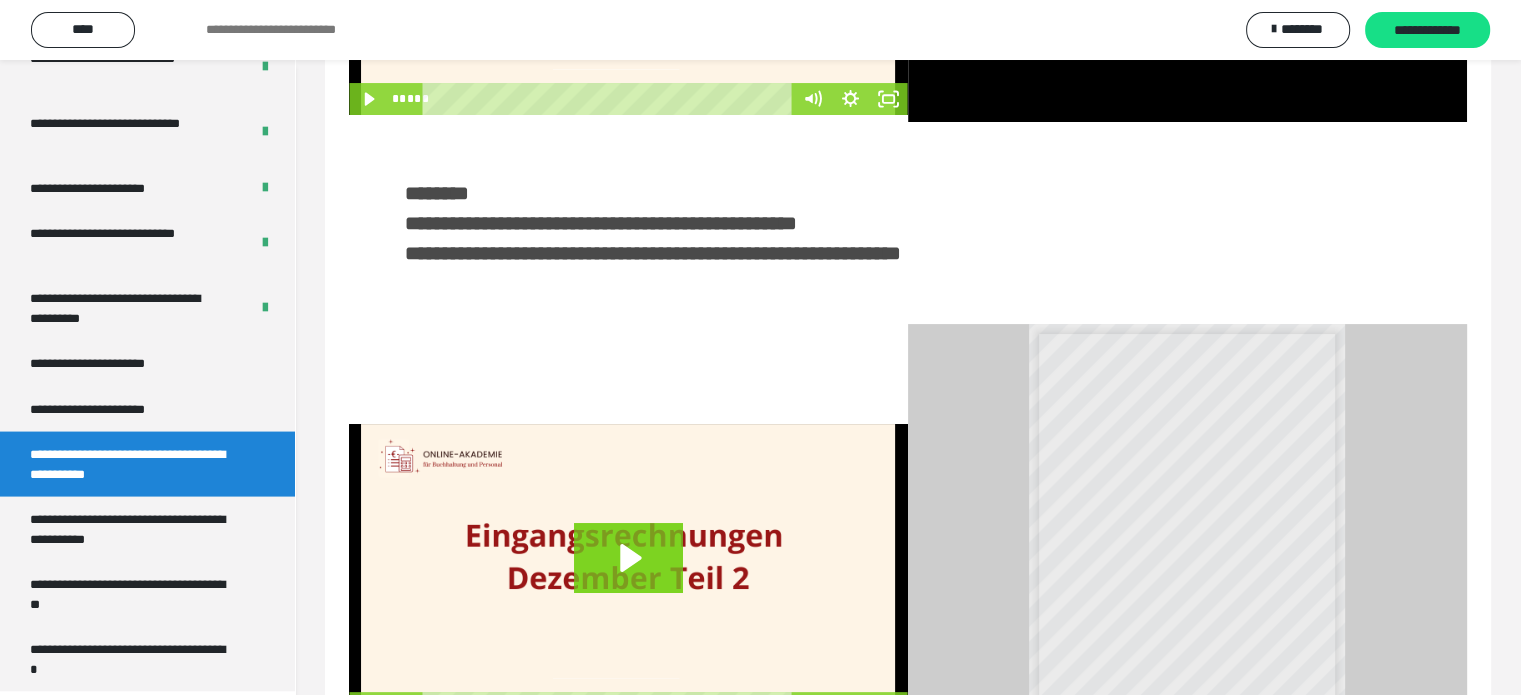 scroll, scrollTop: 516, scrollLeft: 0, axis: vertical 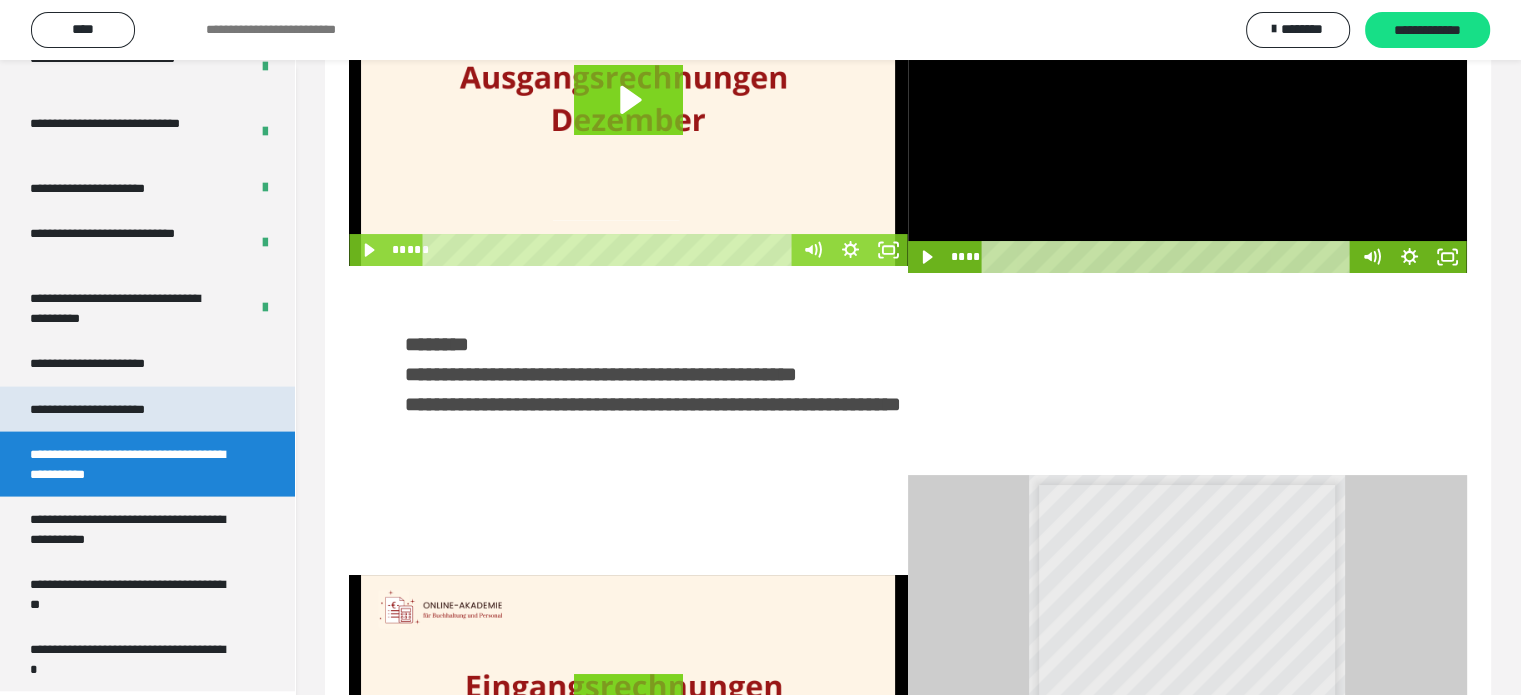 click on "**********" at bounding box center (111, 410) 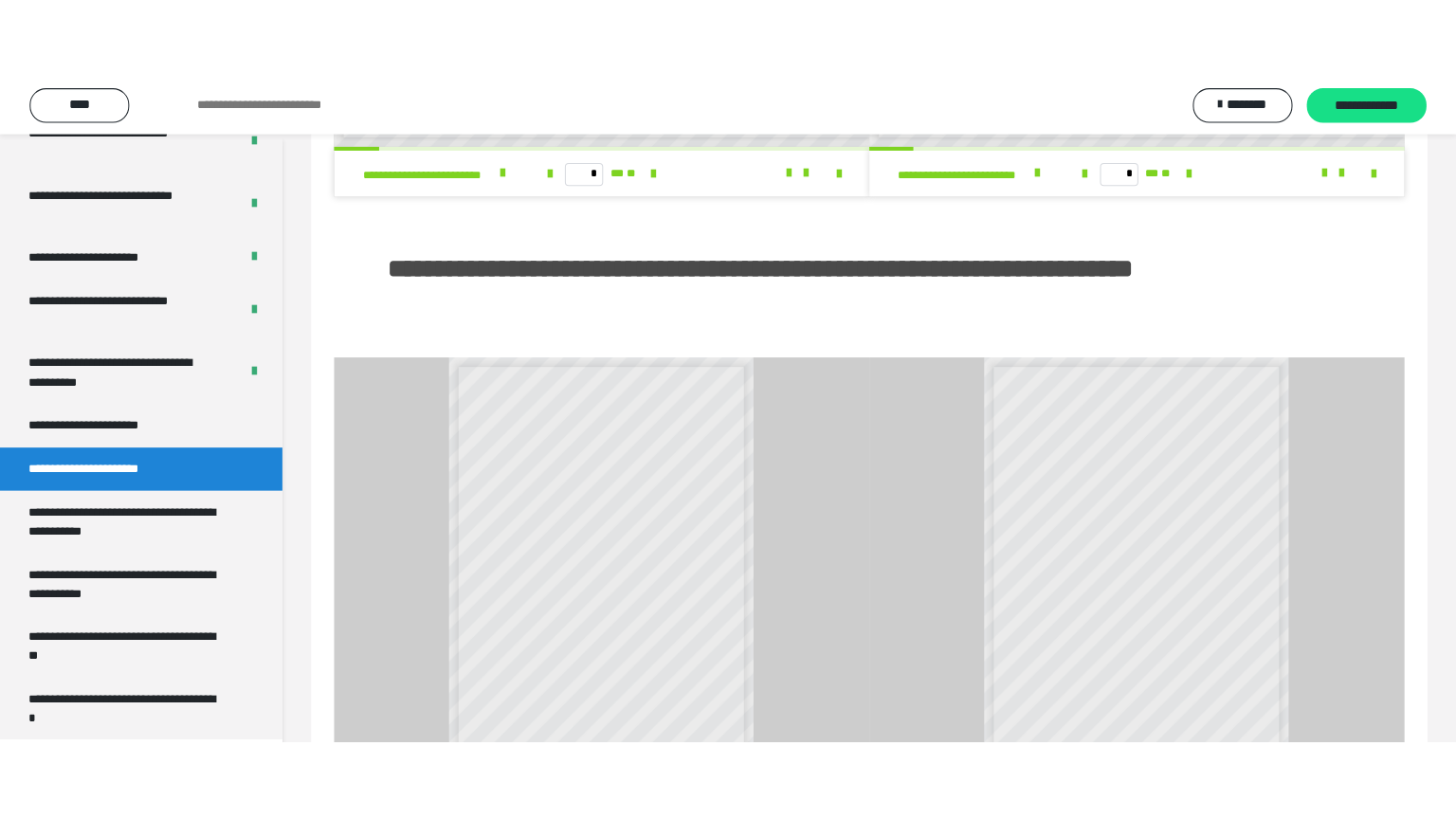 scroll, scrollTop: 805, scrollLeft: 0, axis: vertical 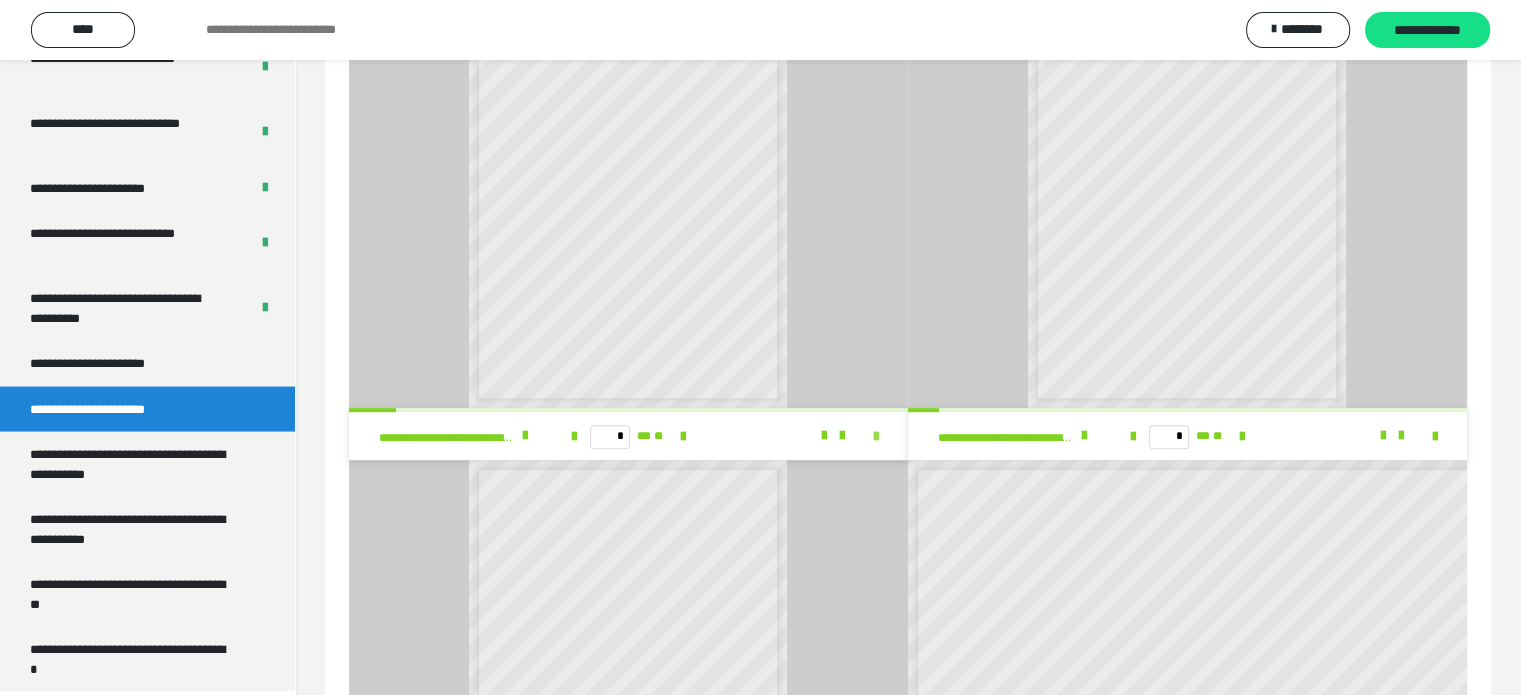 click at bounding box center (876, 437) 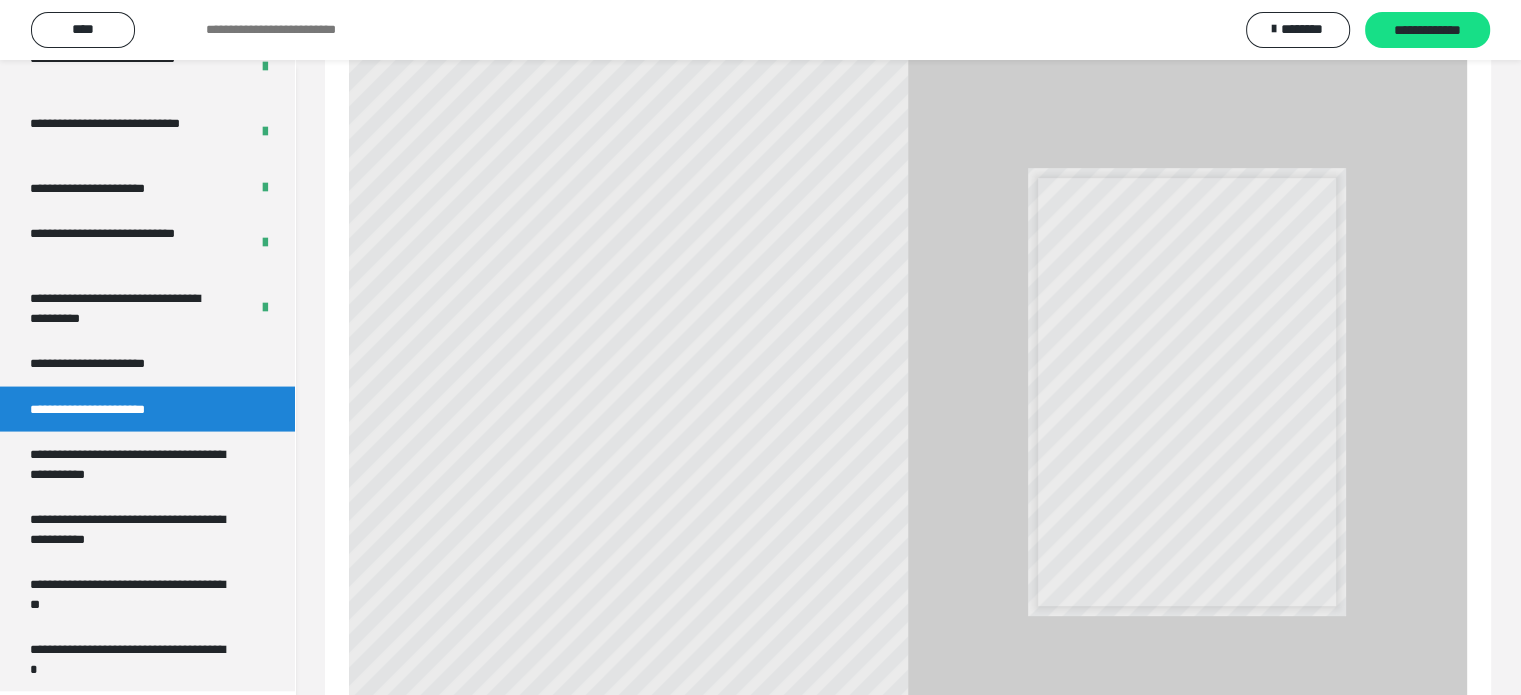 scroll, scrollTop: 3823, scrollLeft: 0, axis: vertical 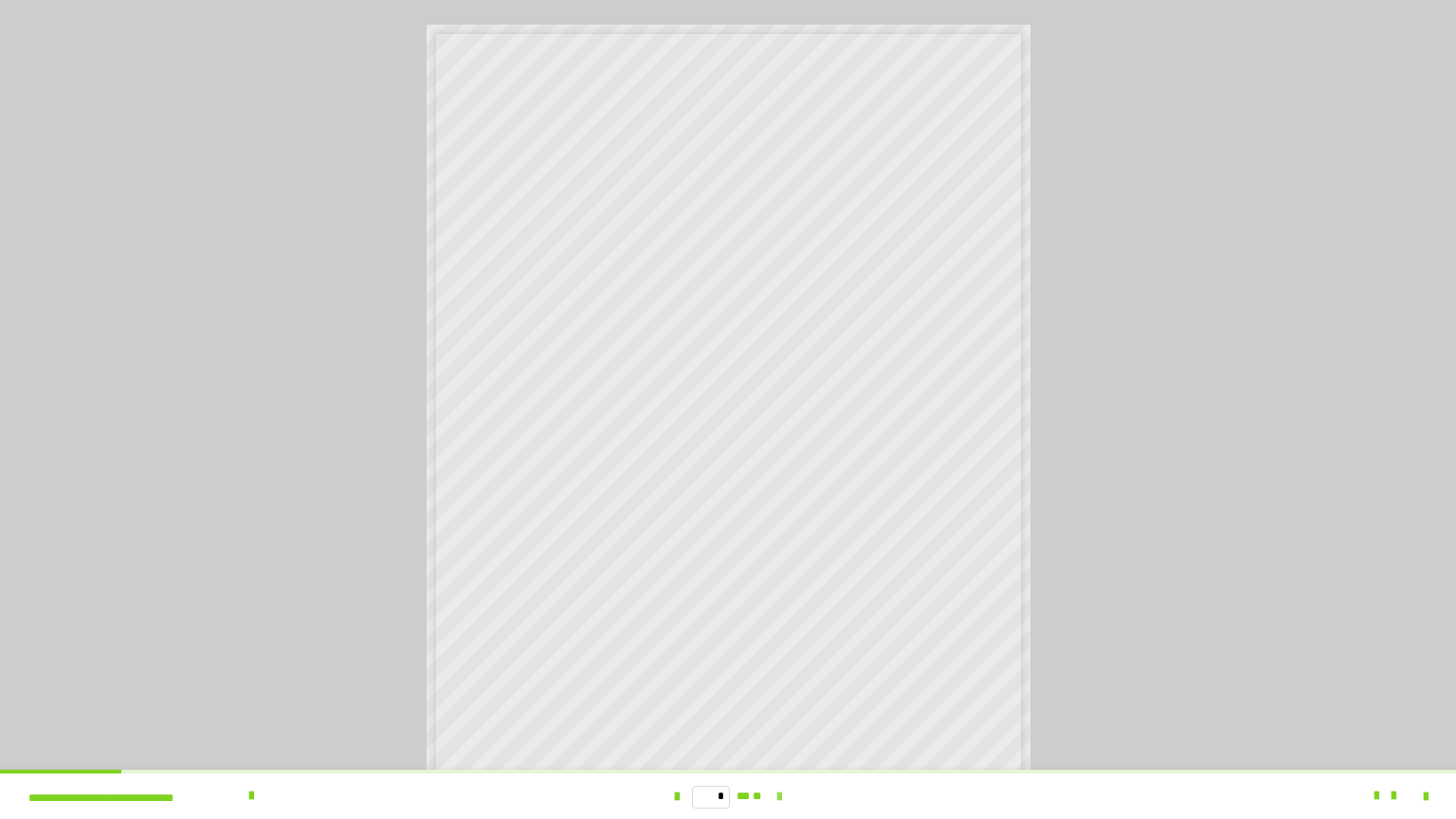 click at bounding box center (779, 796) 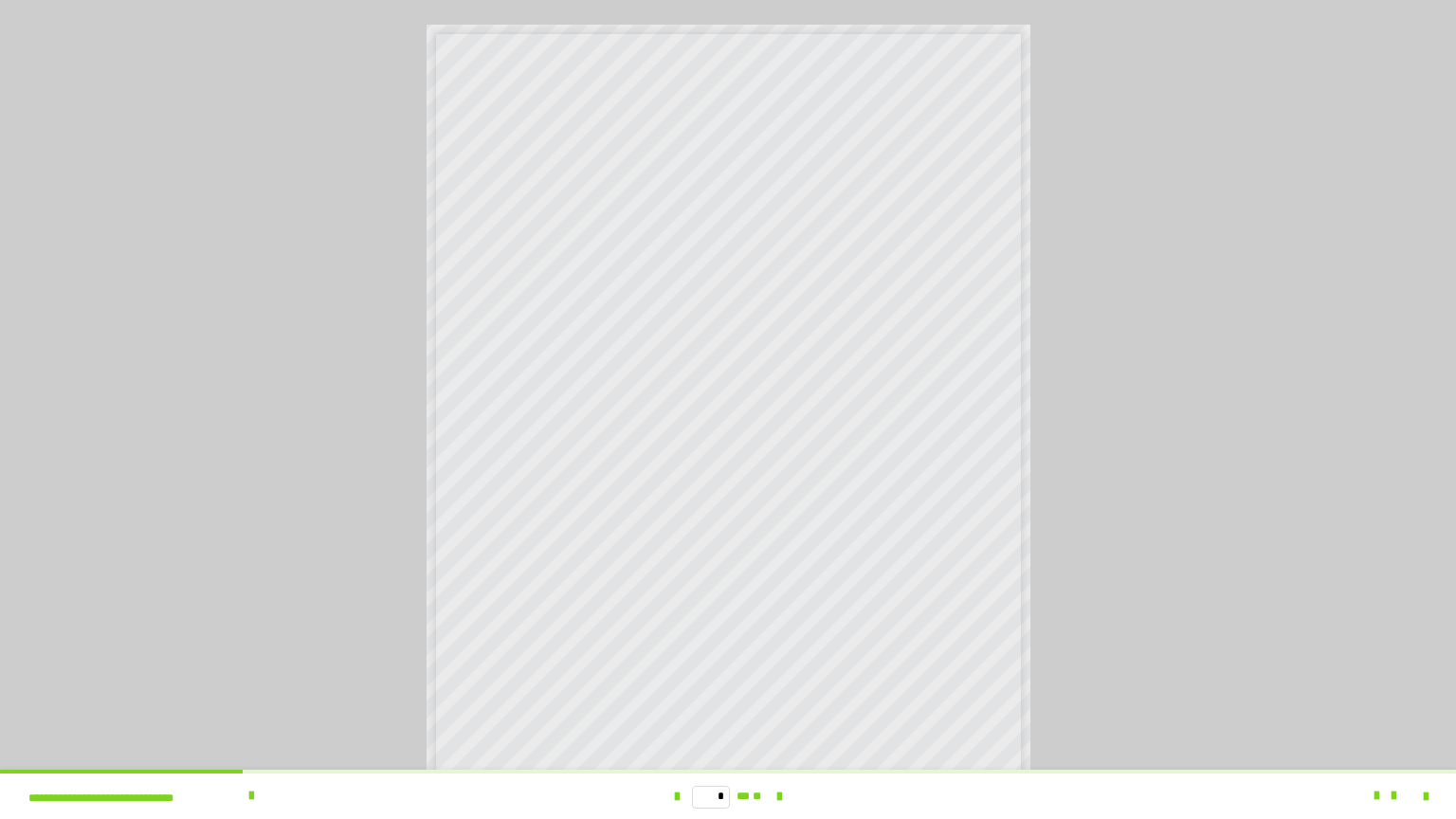 click on "**********" at bounding box center [728, 410] 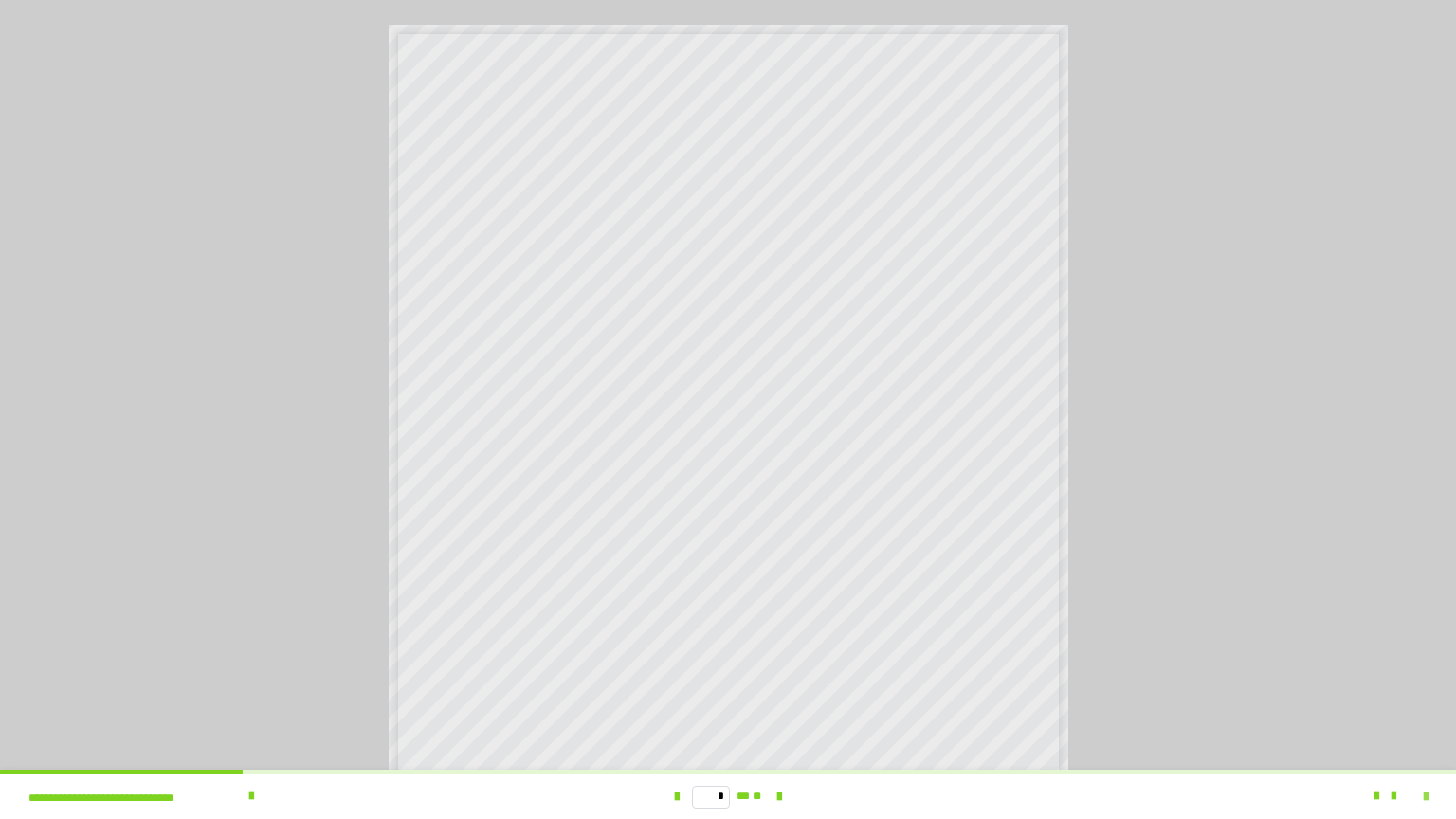 click at bounding box center [1426, 797] 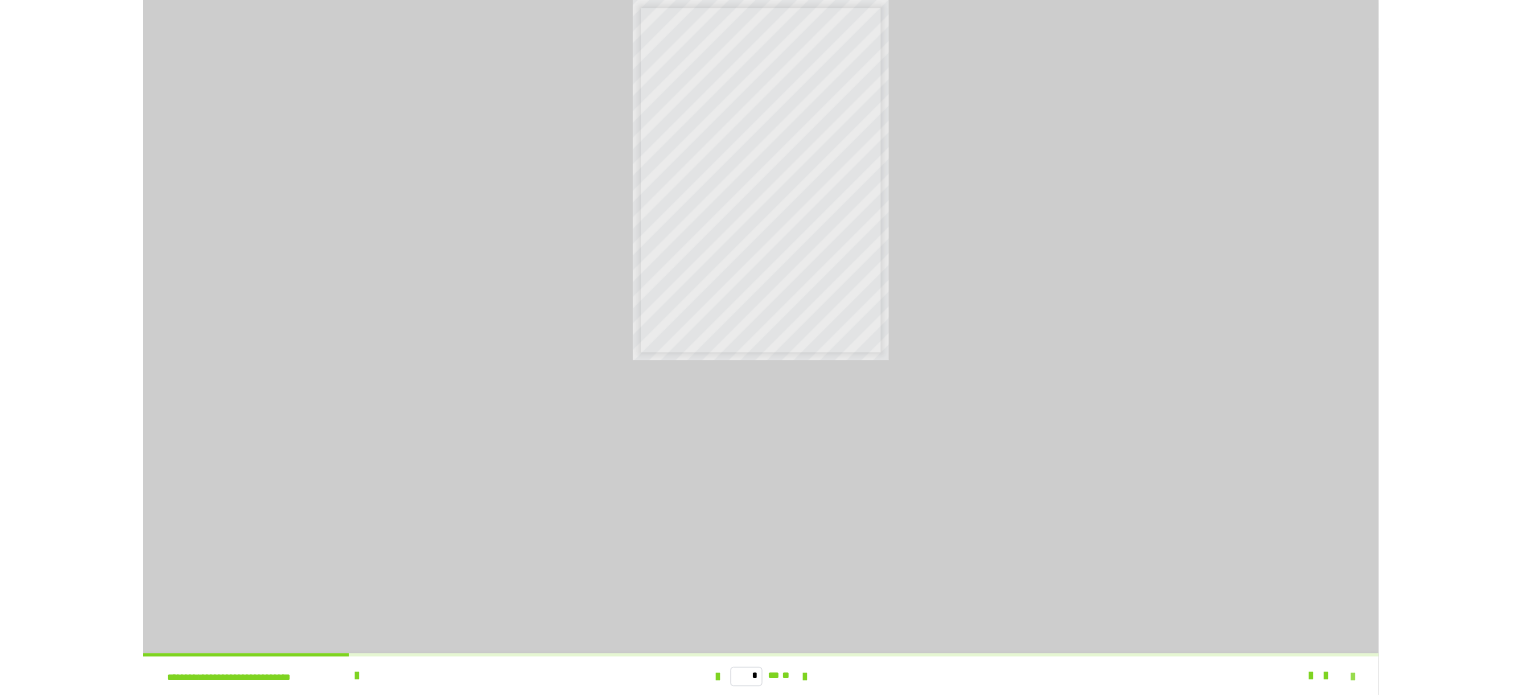scroll, scrollTop: 3992, scrollLeft: 0, axis: vertical 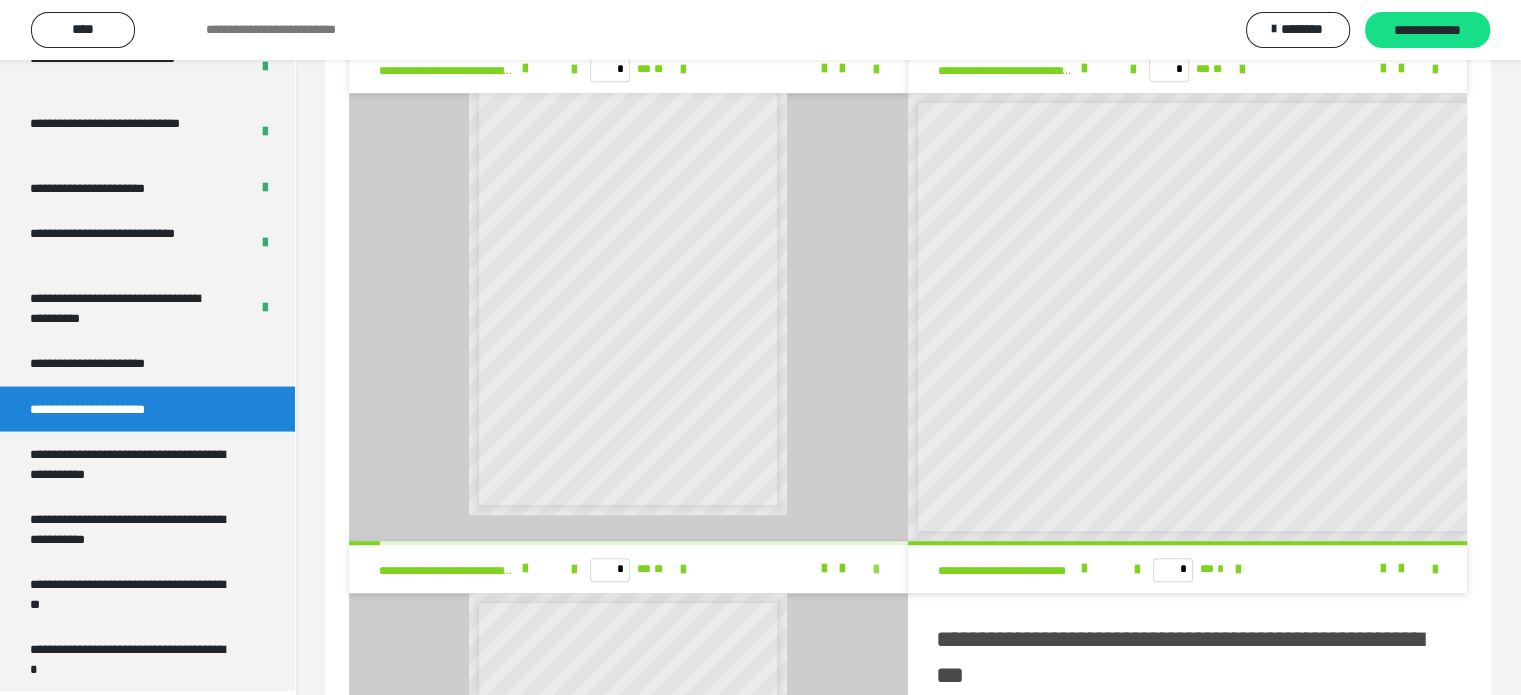 click at bounding box center [876, 570] 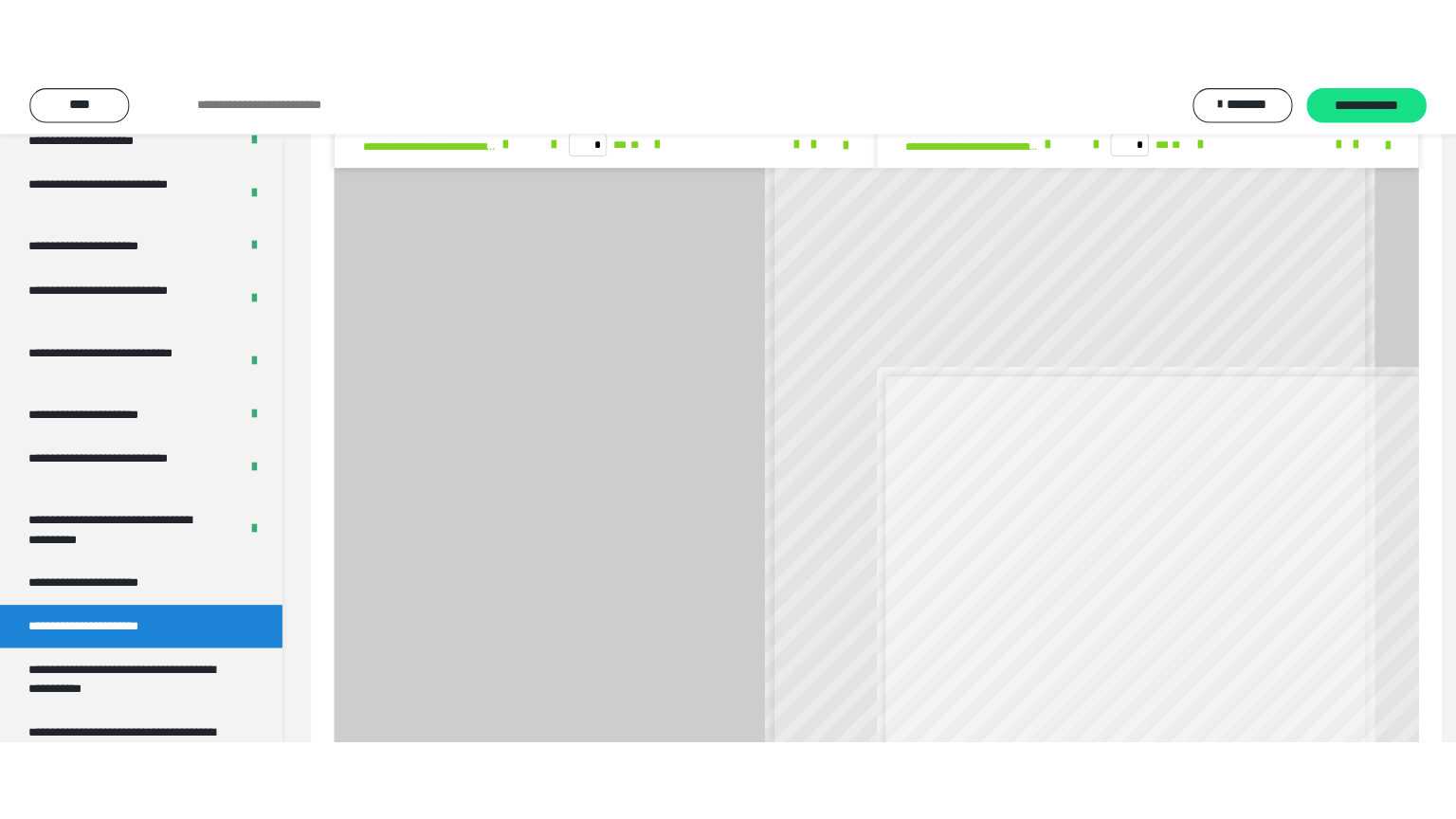 scroll, scrollTop: 0, scrollLeft: 0, axis: both 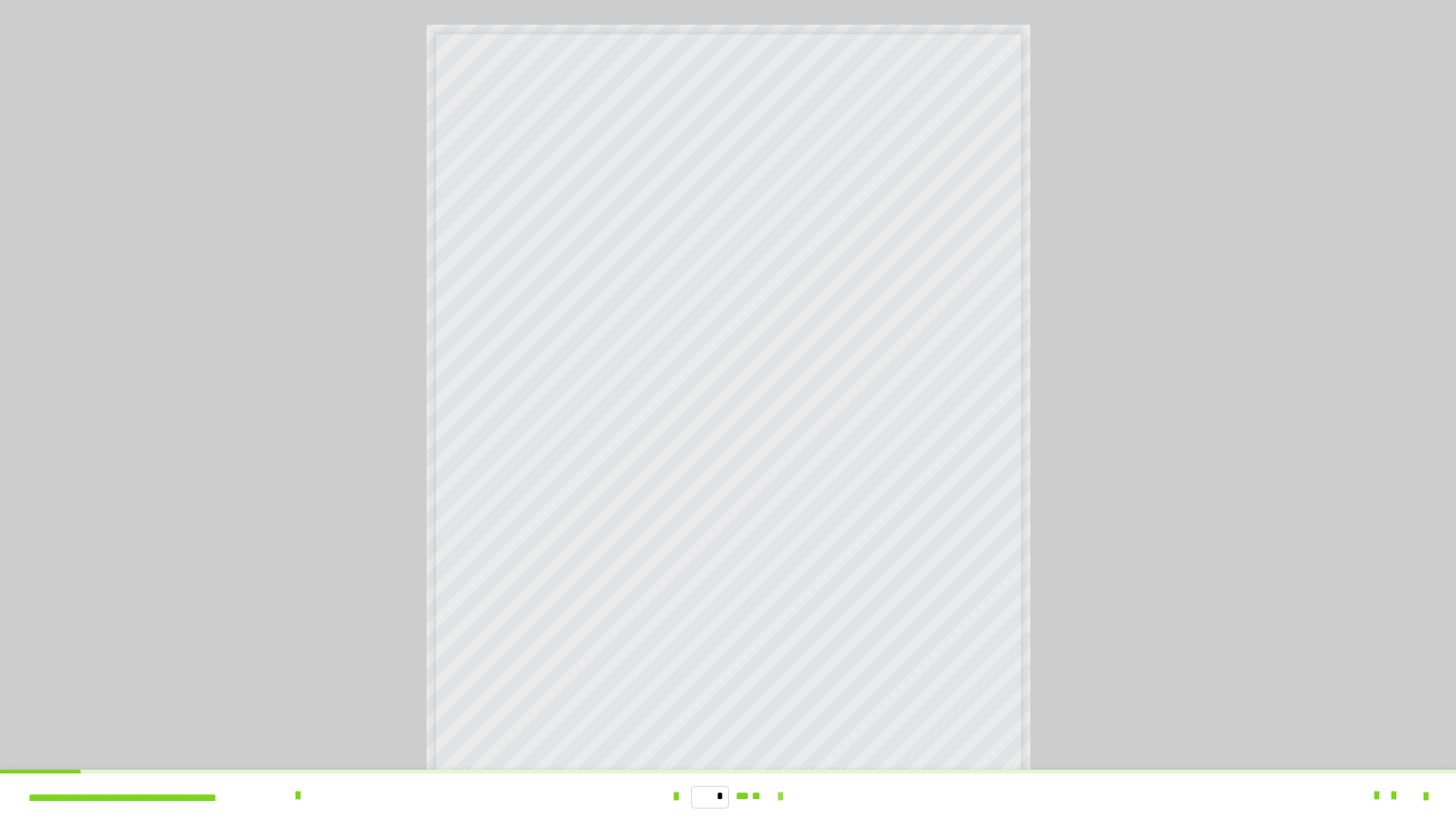 click at bounding box center (780, 797) 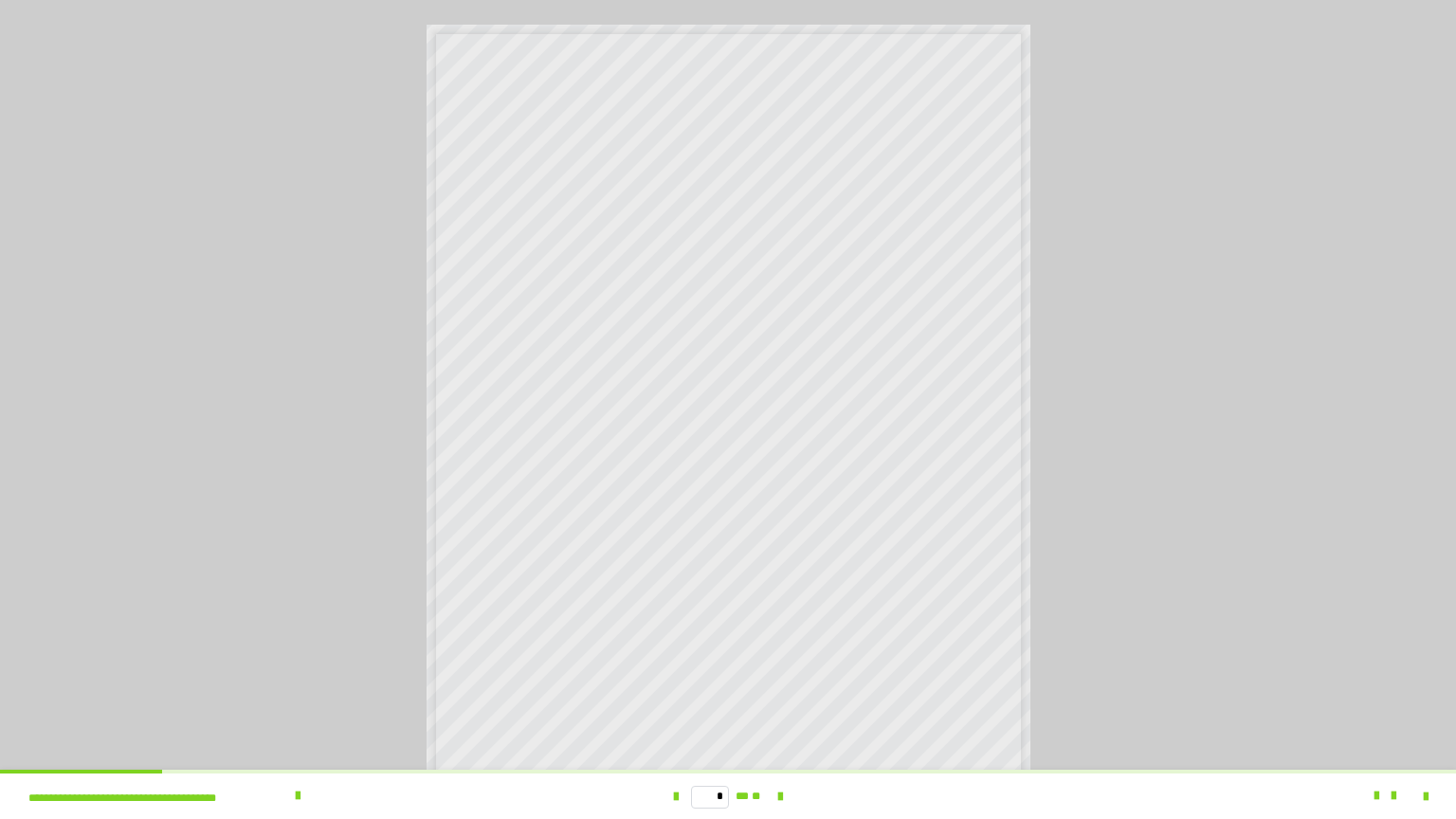 click on "**********" at bounding box center [728, 410] 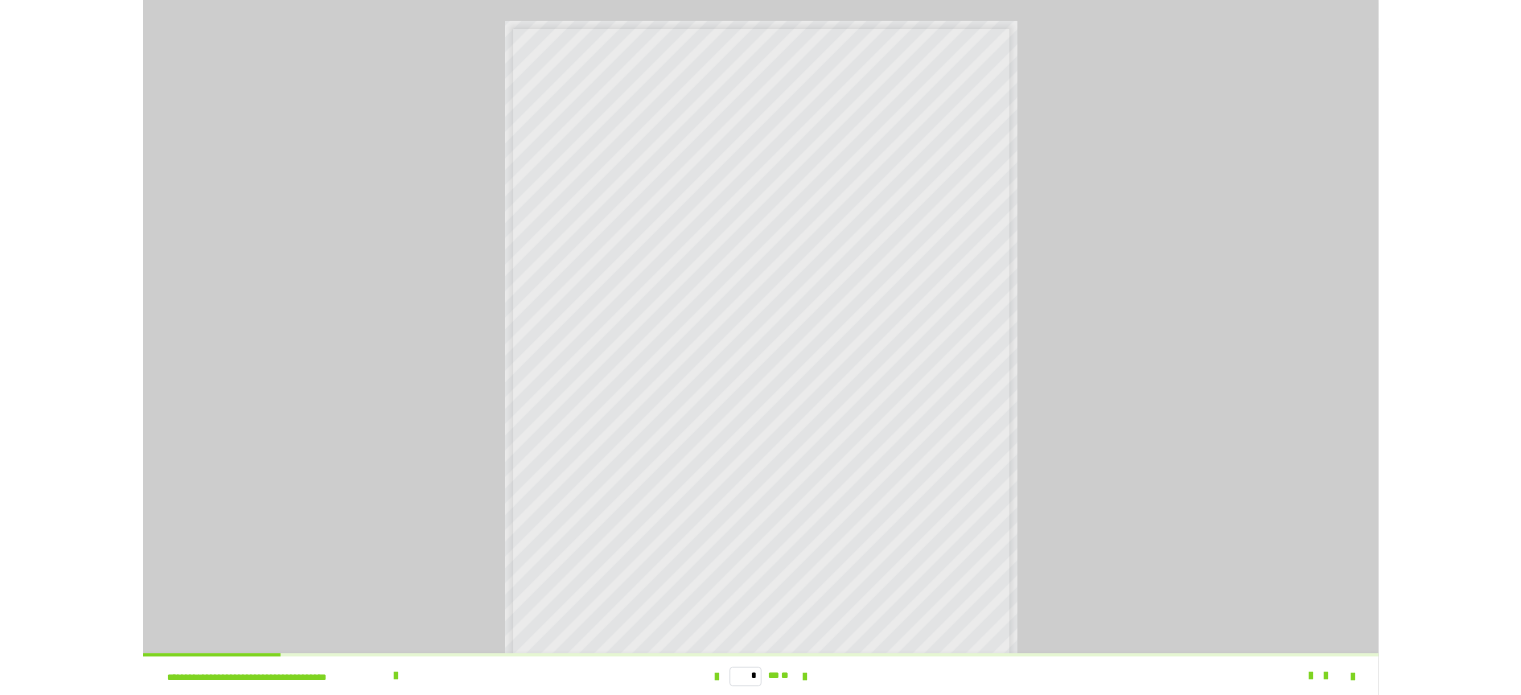 scroll, scrollTop: 1, scrollLeft: 0, axis: vertical 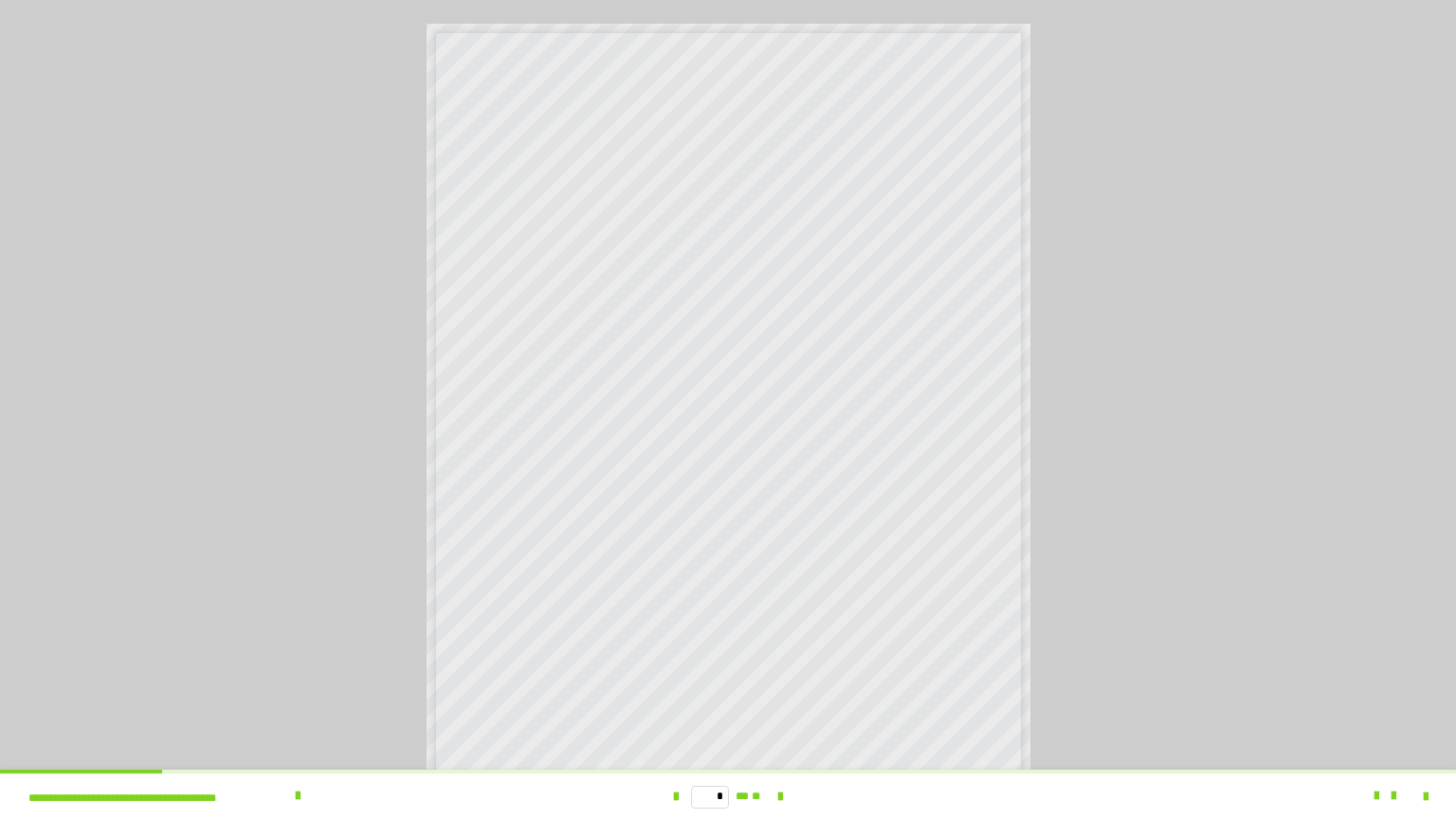 click on "**********" at bounding box center (728, 409) 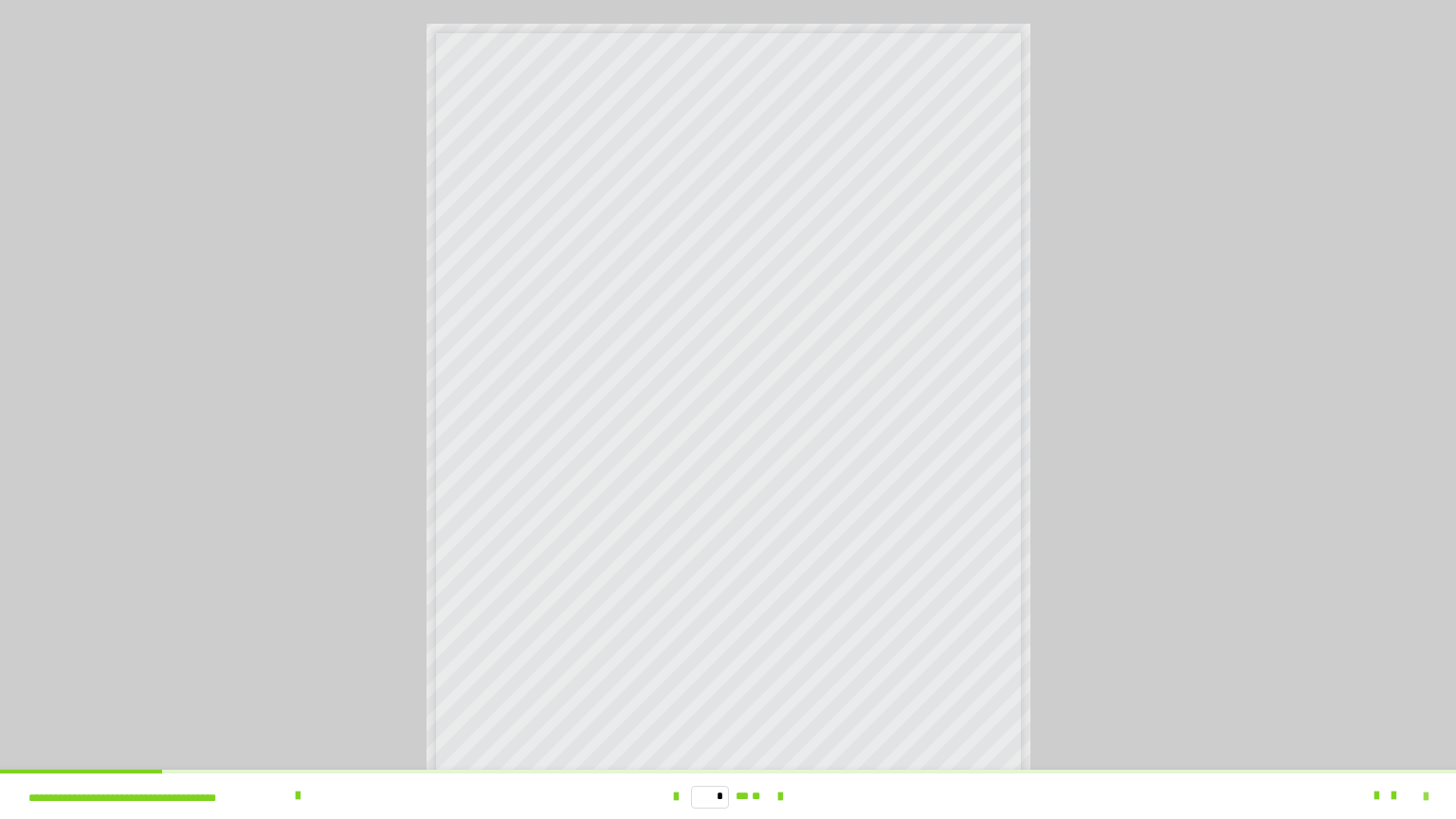 click at bounding box center [1426, 797] 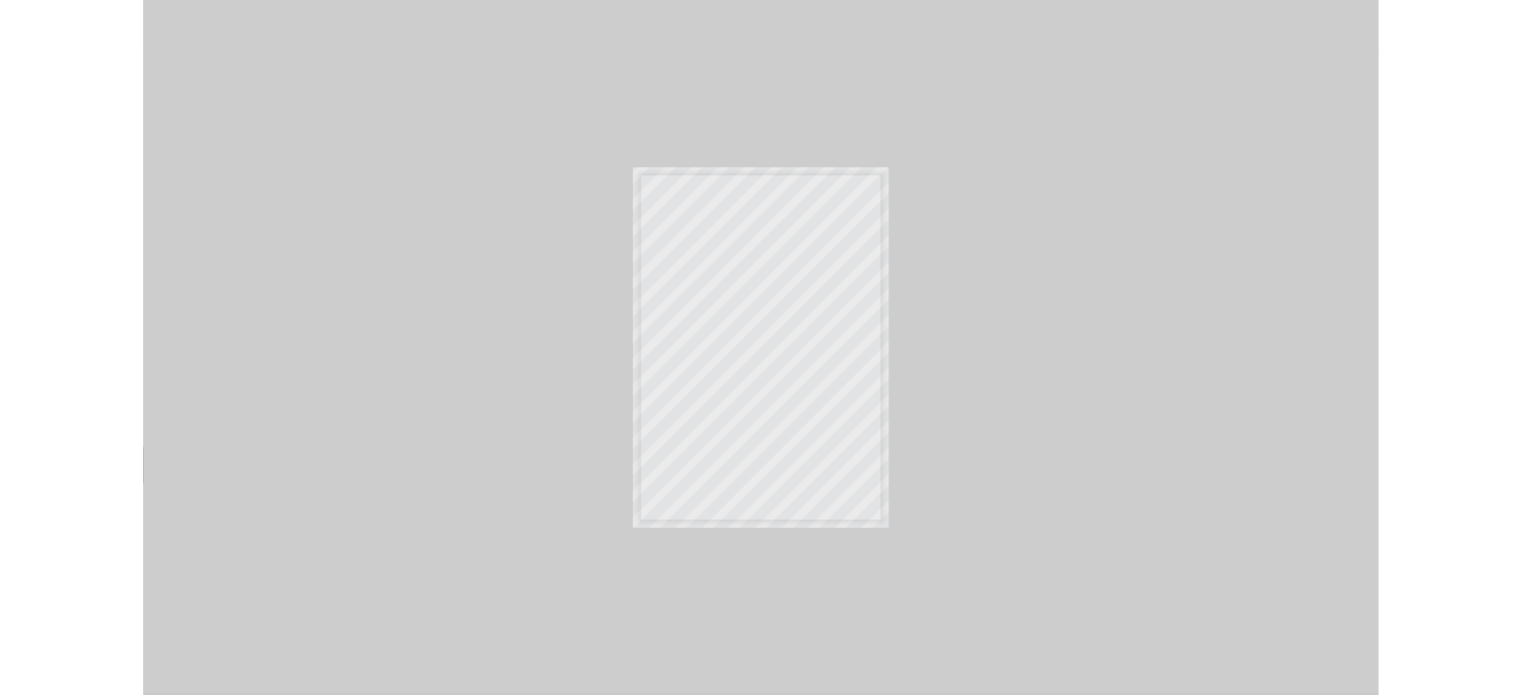 scroll, scrollTop: 3992, scrollLeft: 0, axis: vertical 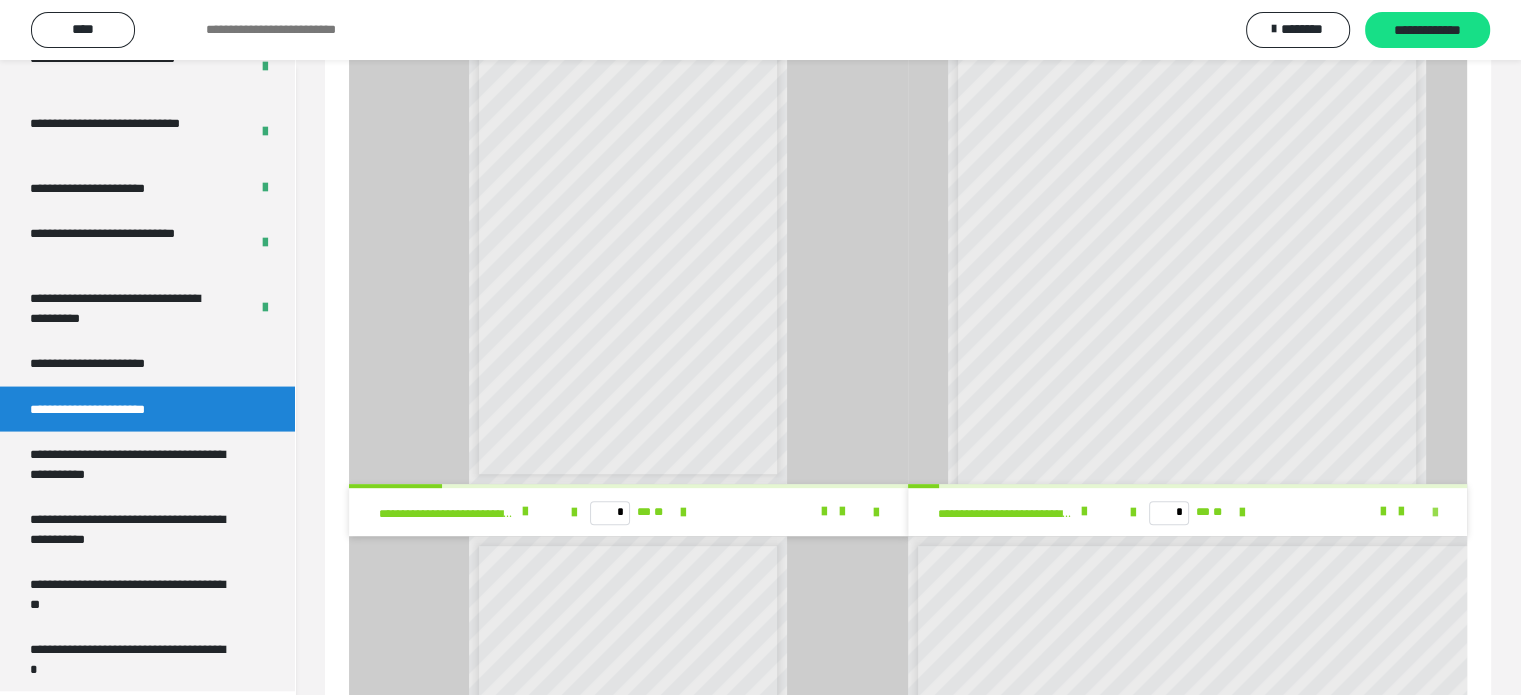 click at bounding box center (1435, 513) 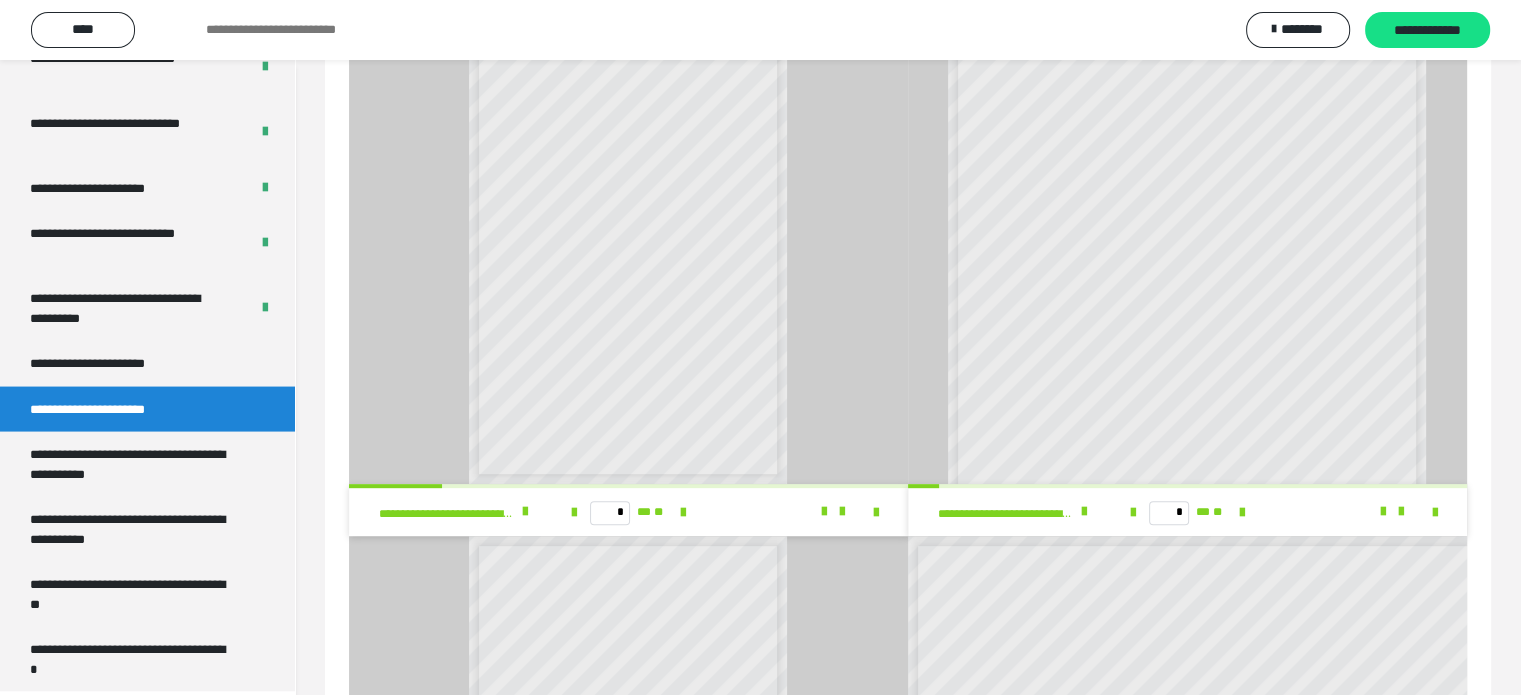 scroll, scrollTop: 3823, scrollLeft: 0, axis: vertical 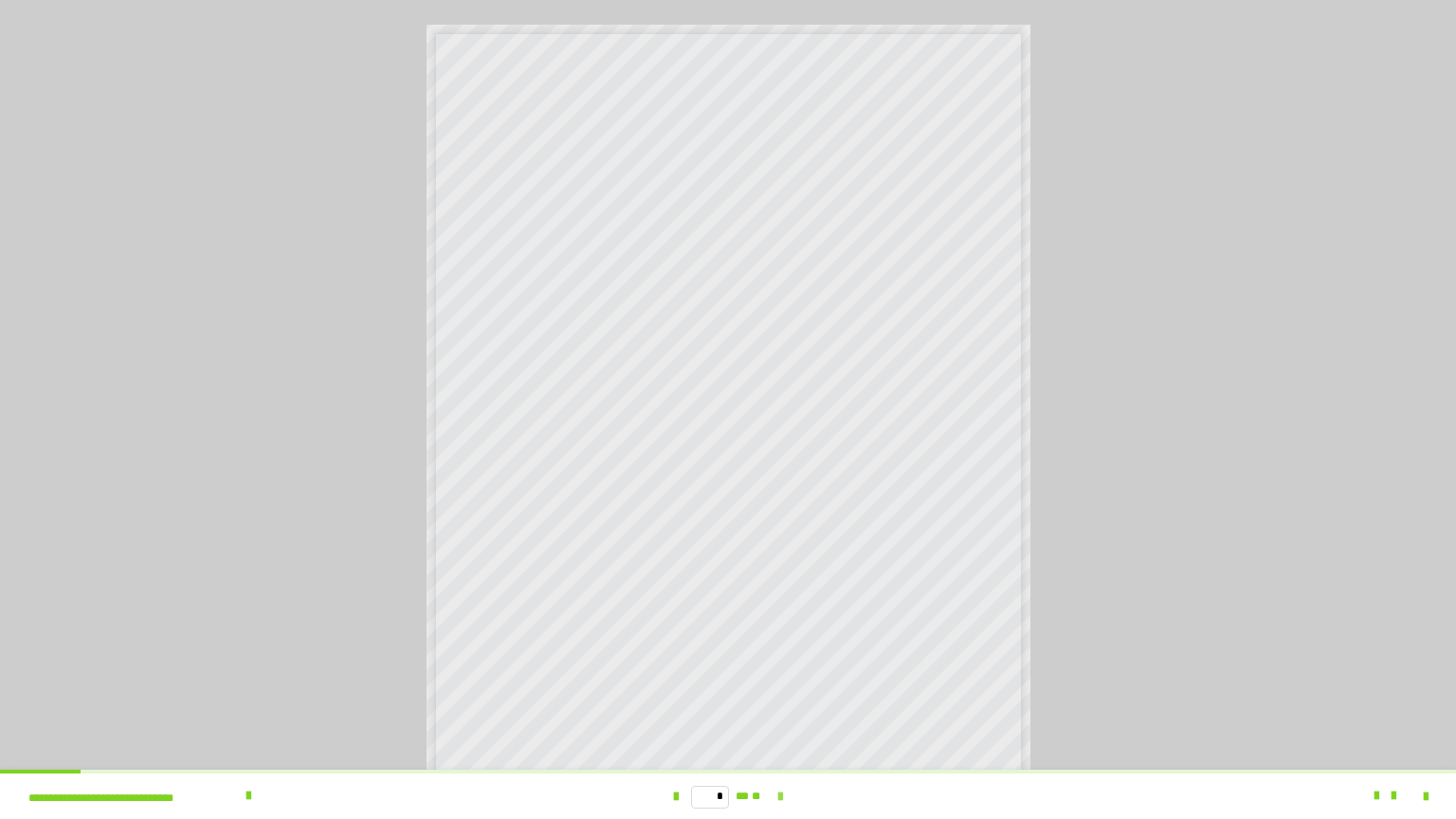 click at bounding box center (780, 797) 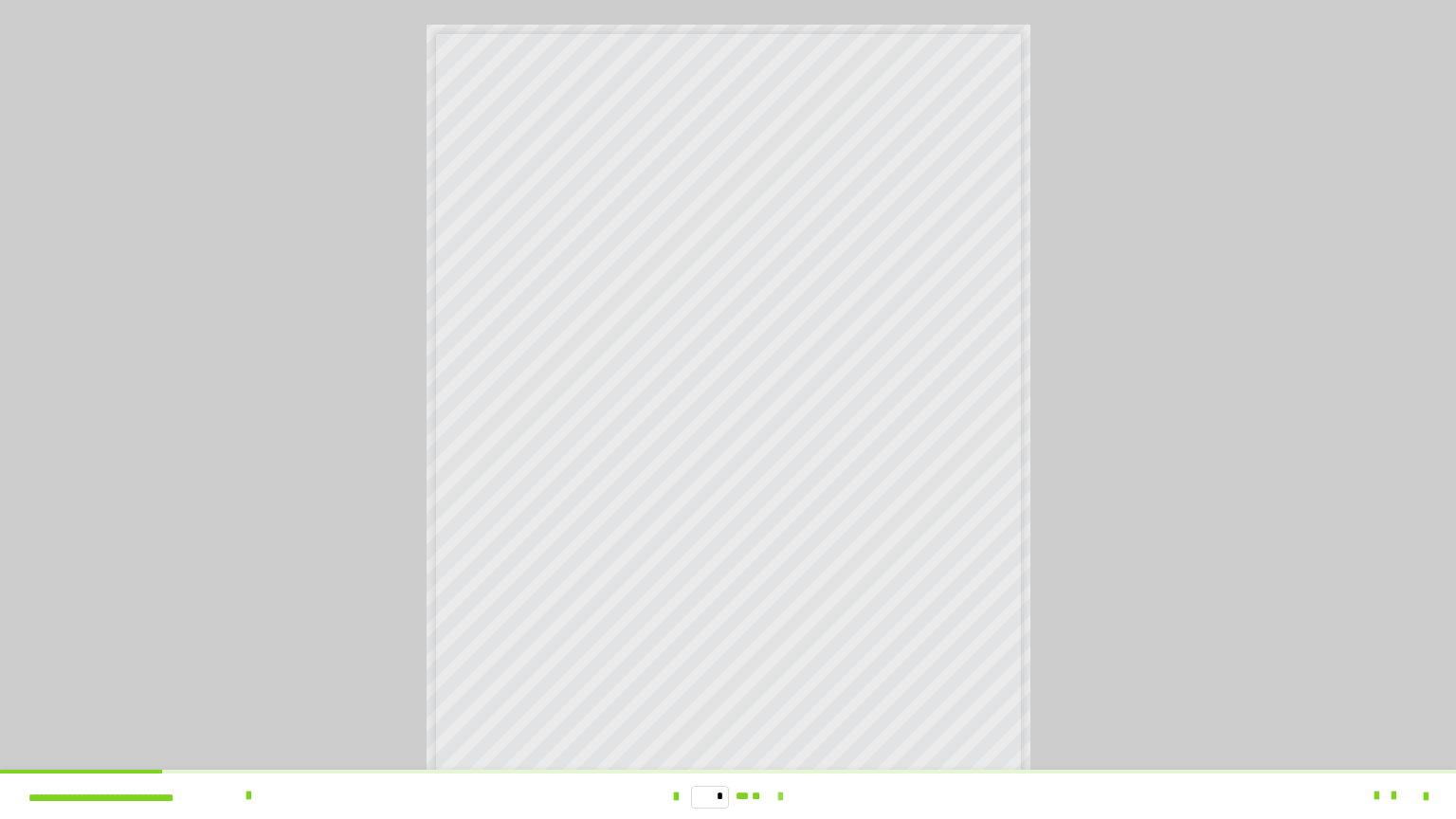click at bounding box center (780, 797) 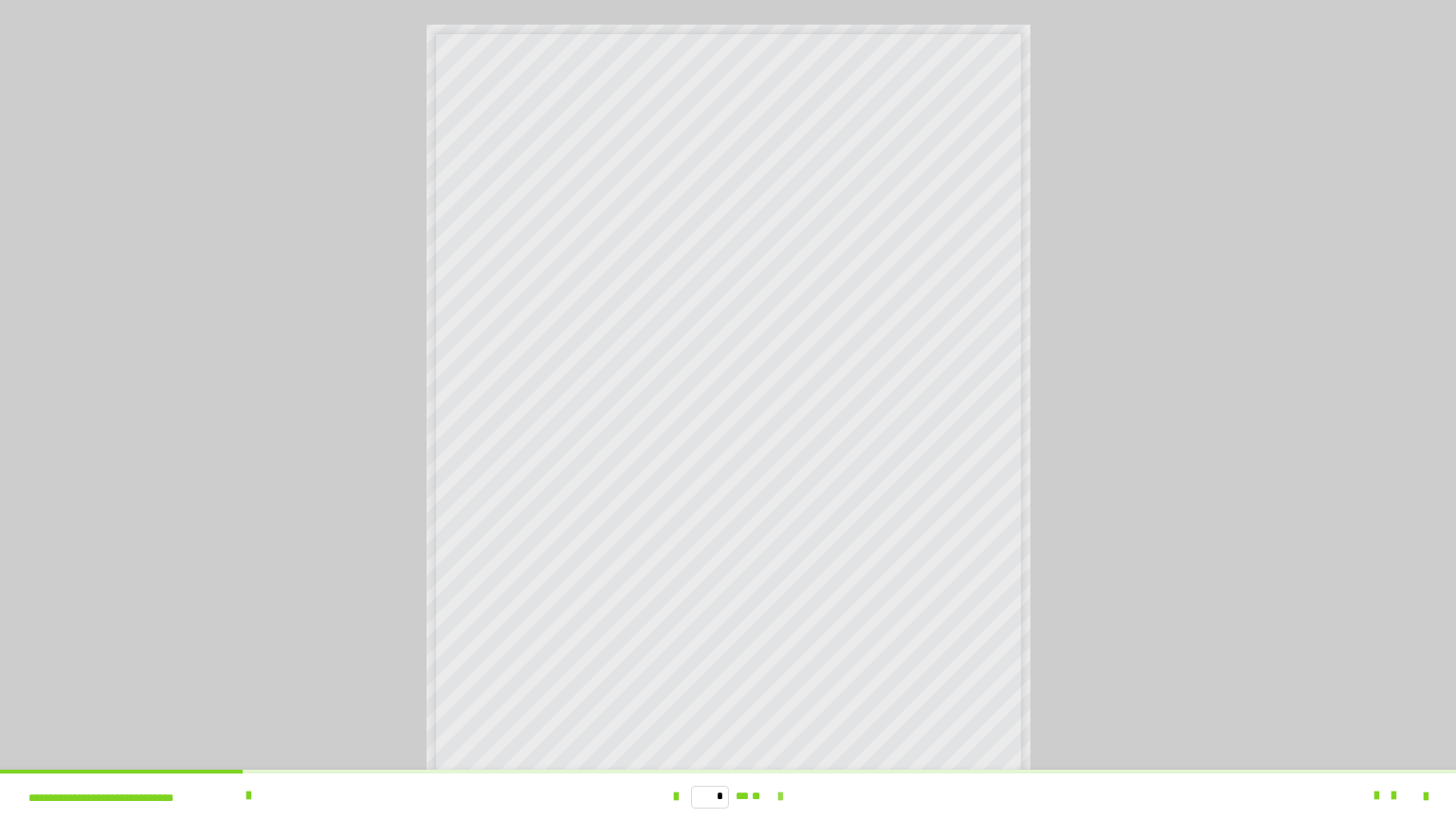 click at bounding box center [780, 797] 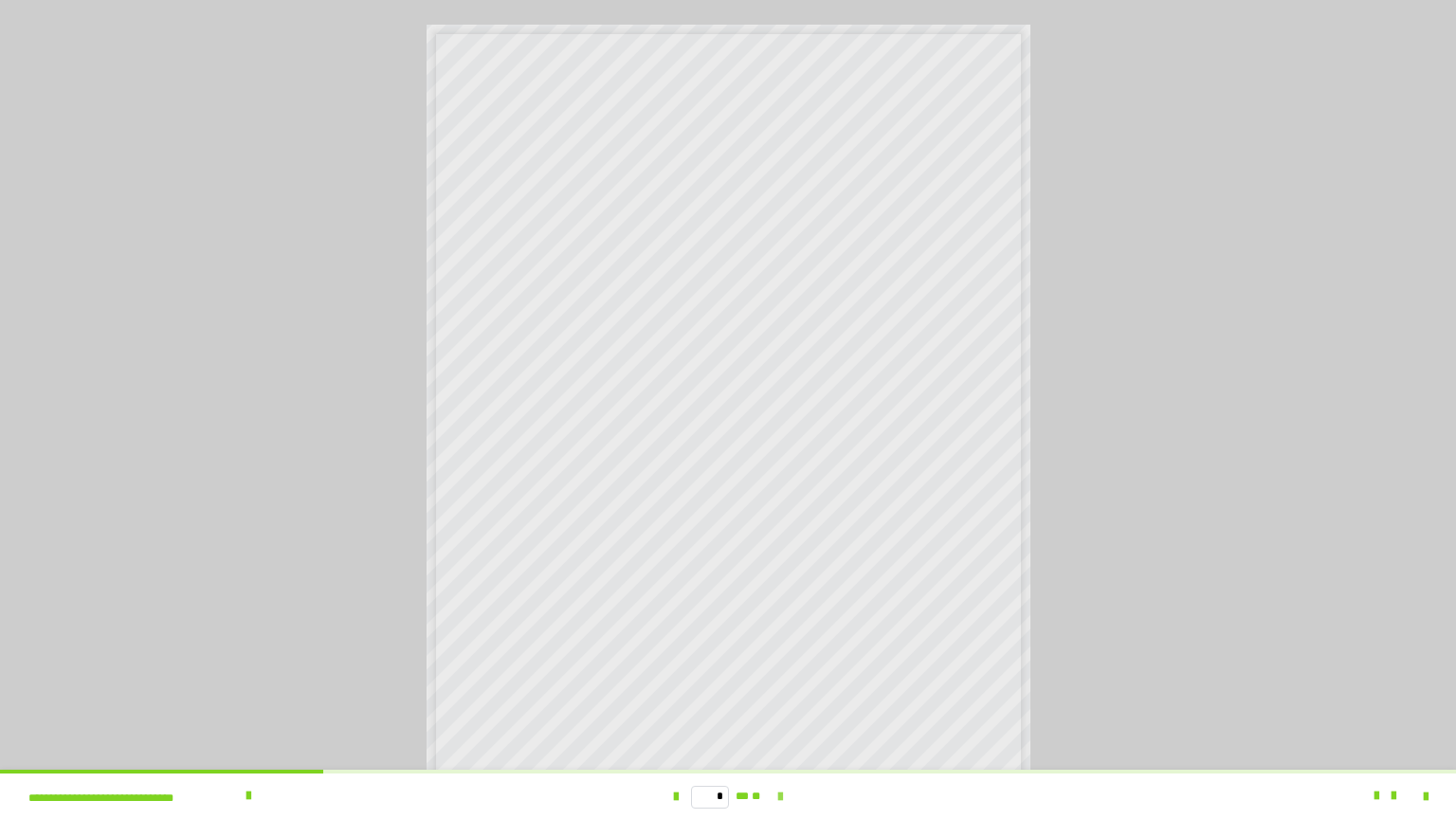 click at bounding box center [780, 797] 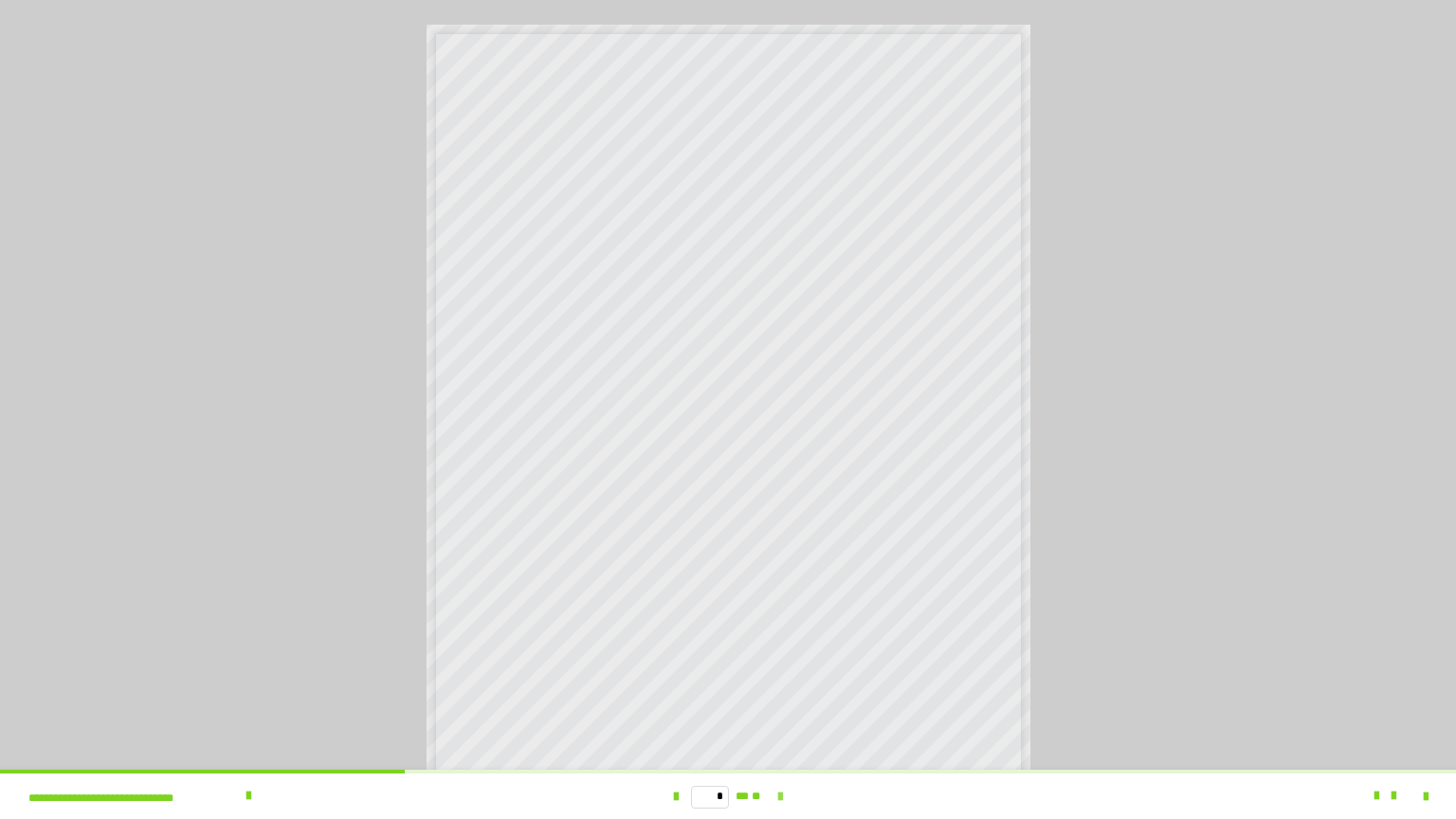 click at bounding box center (780, 797) 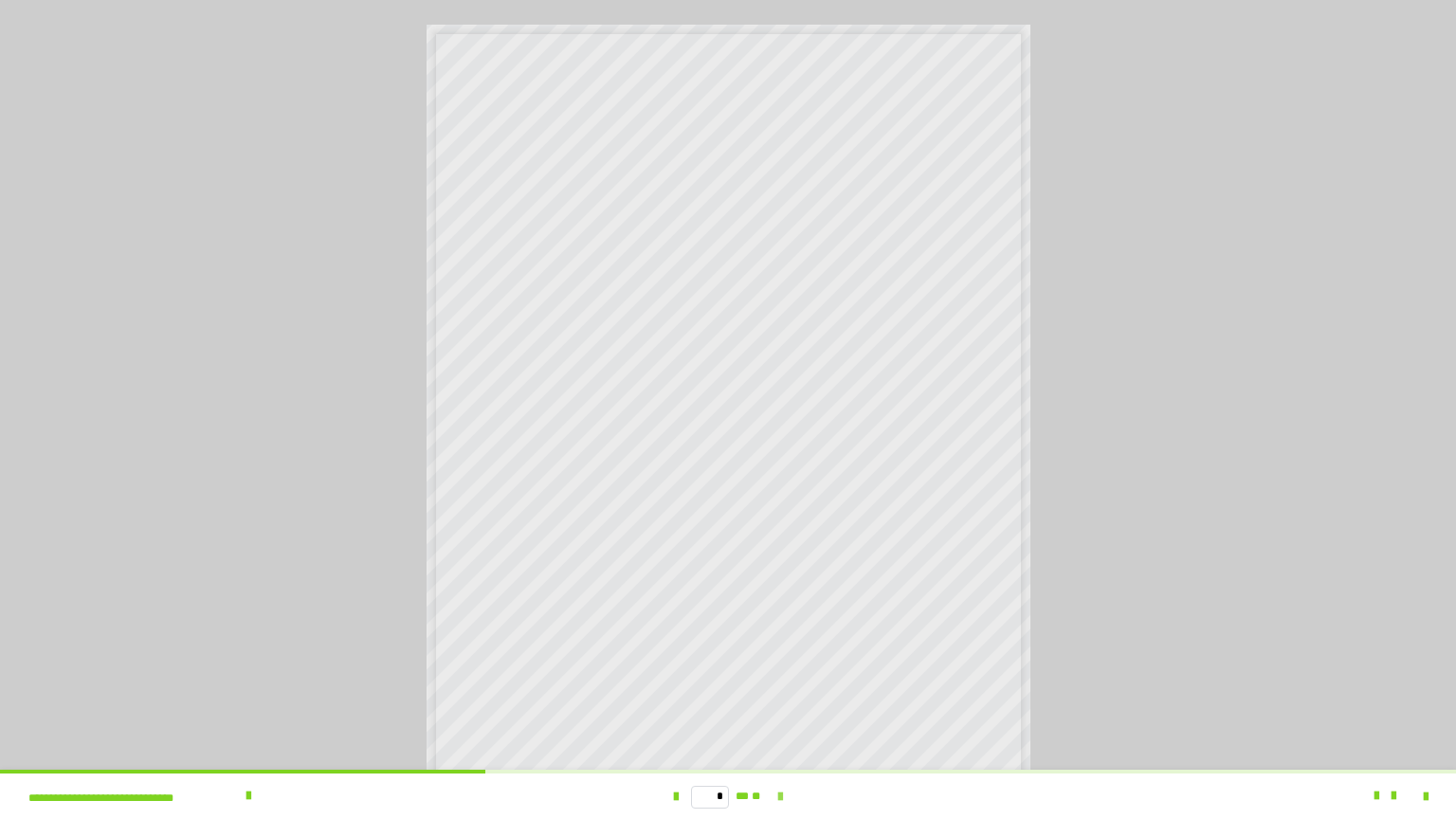 click at bounding box center (780, 797) 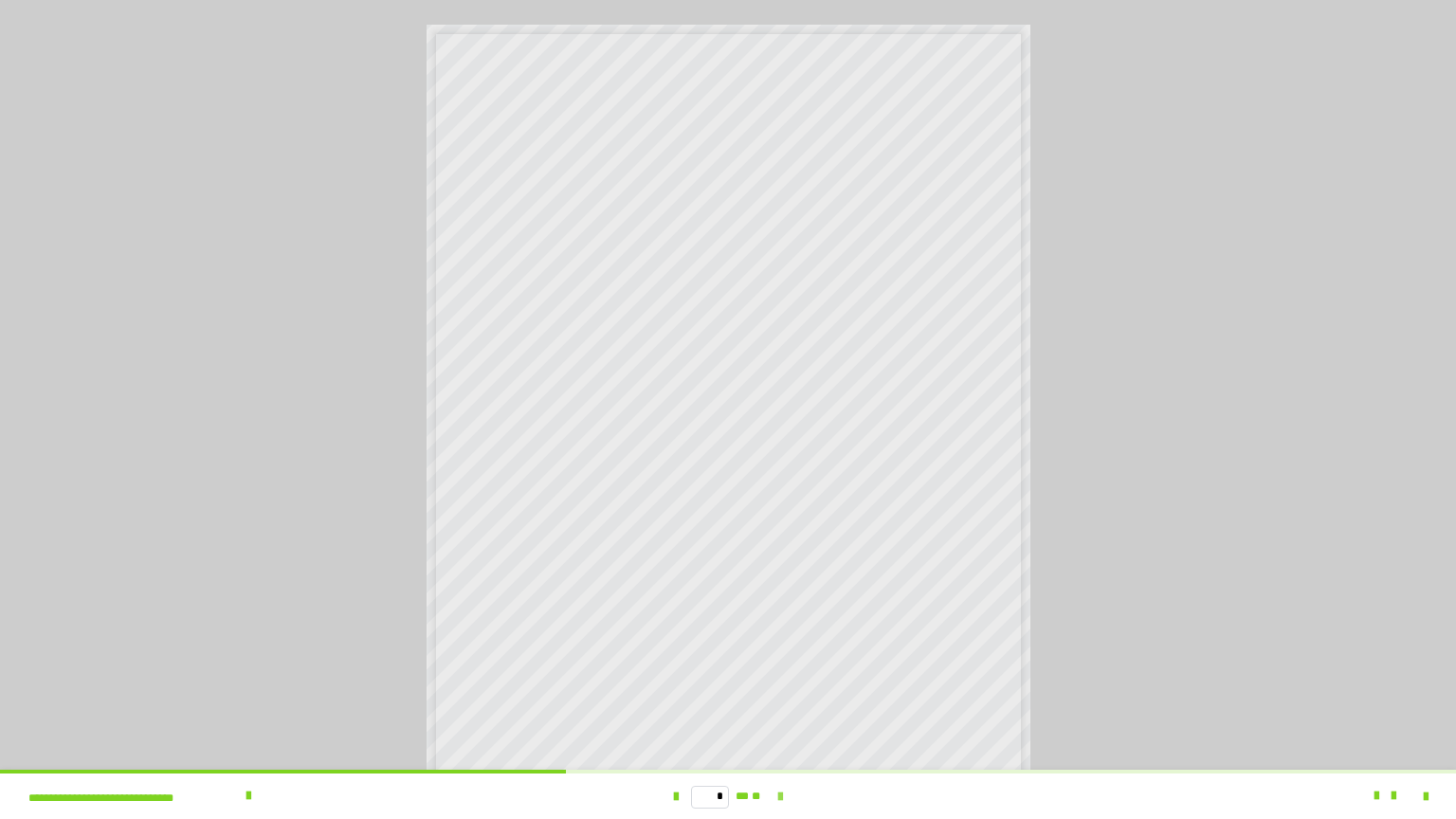 click at bounding box center (780, 797) 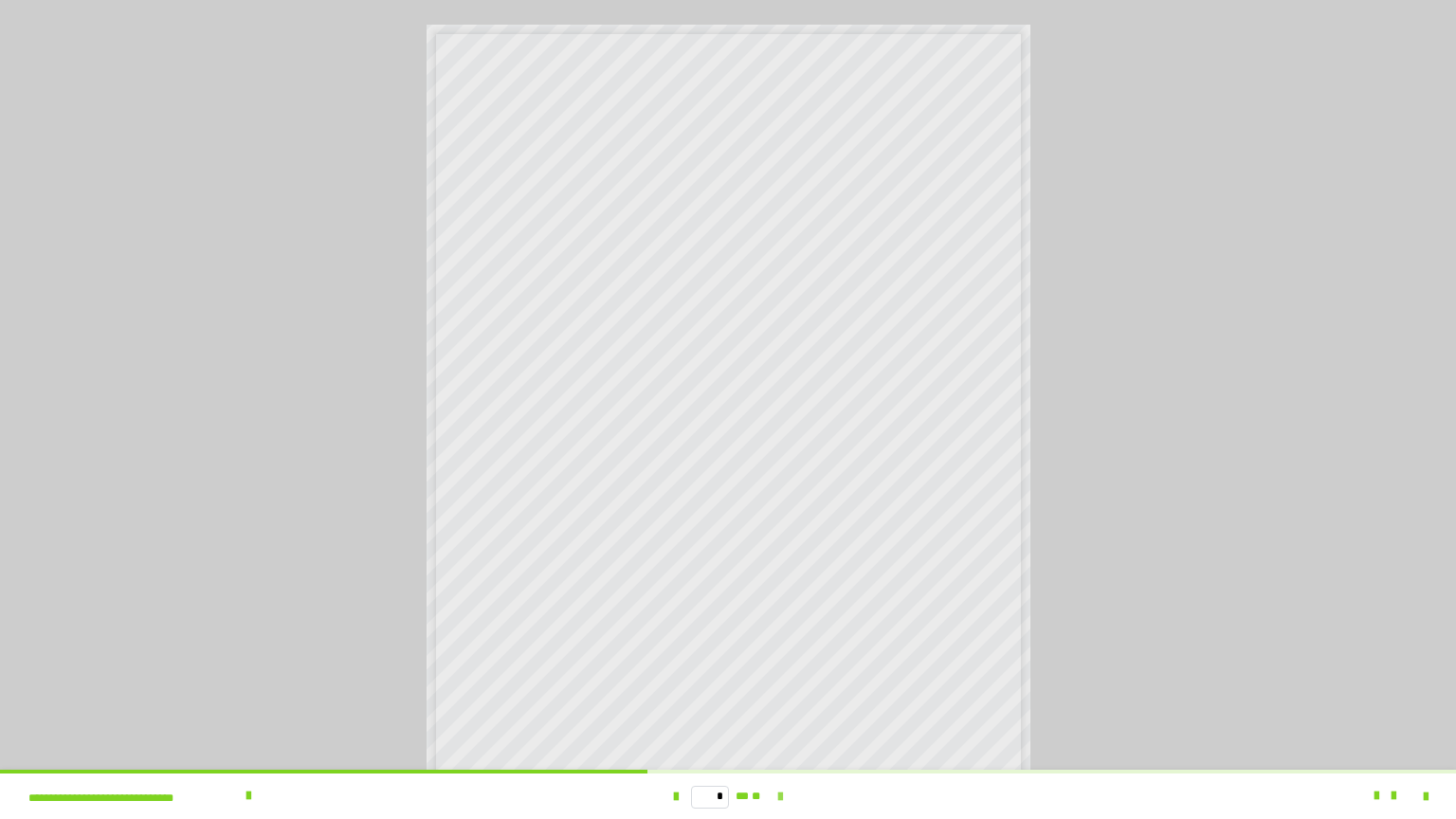 click at bounding box center [780, 797] 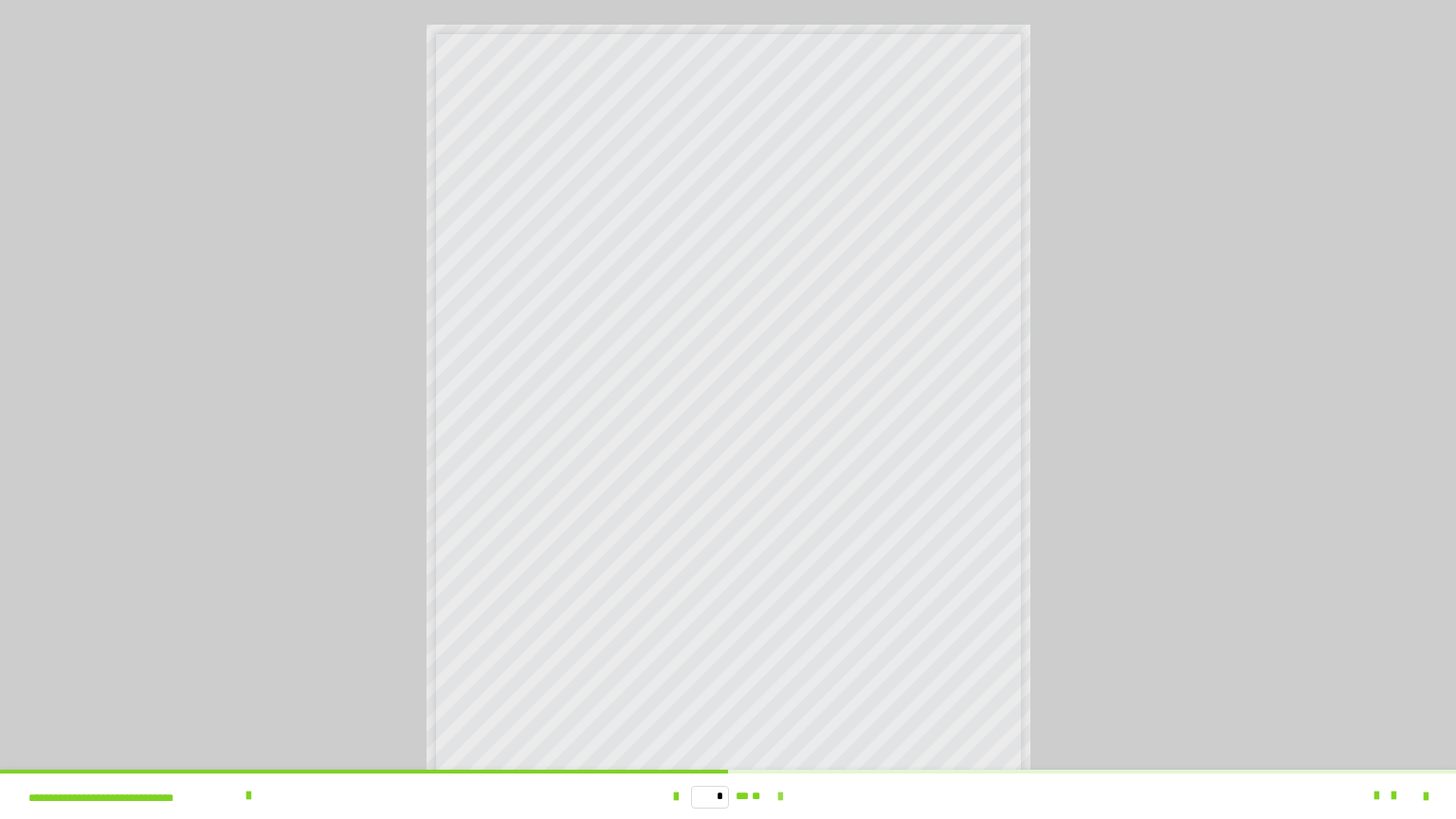 click at bounding box center (780, 797) 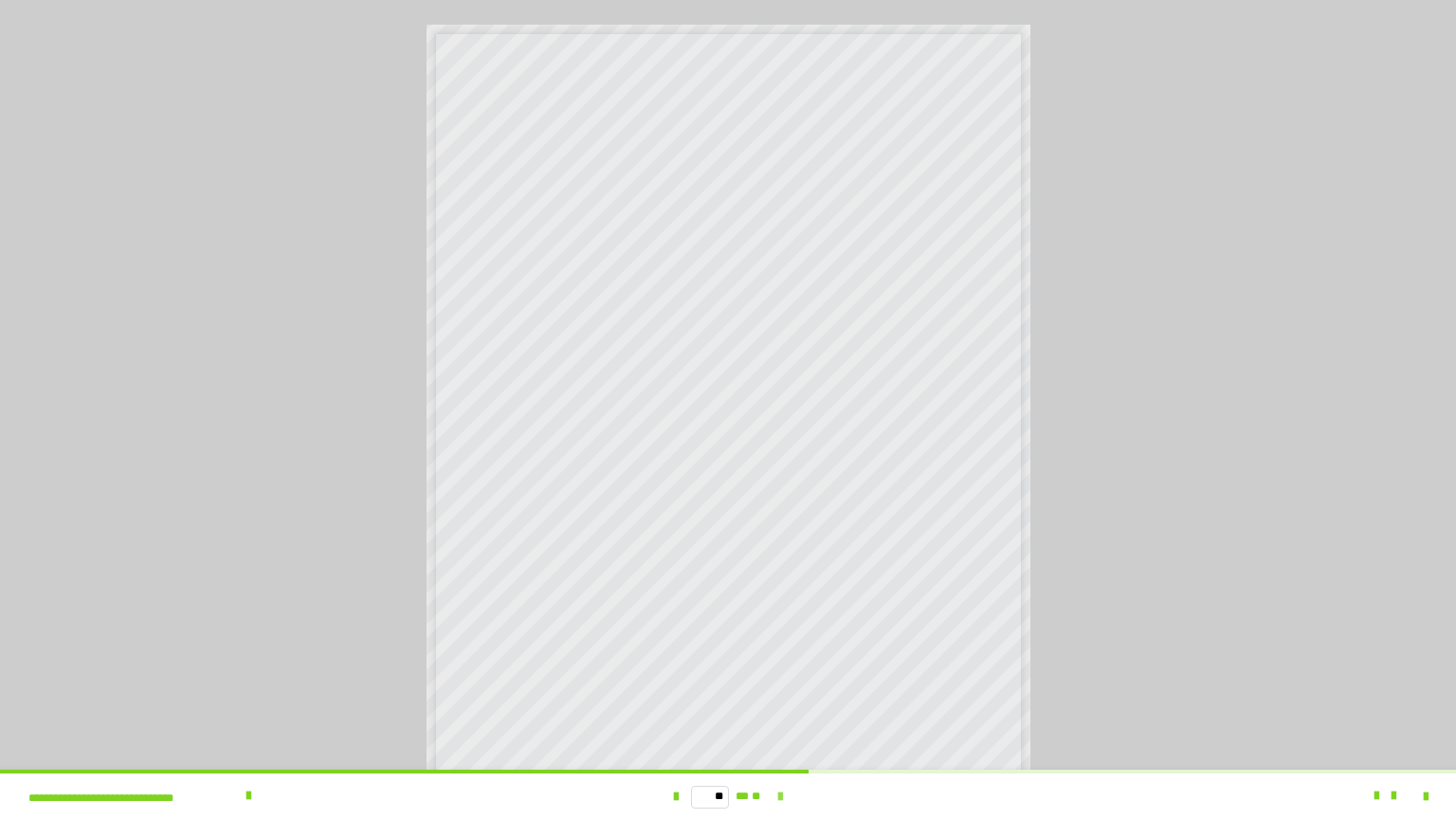 click at bounding box center [780, 797] 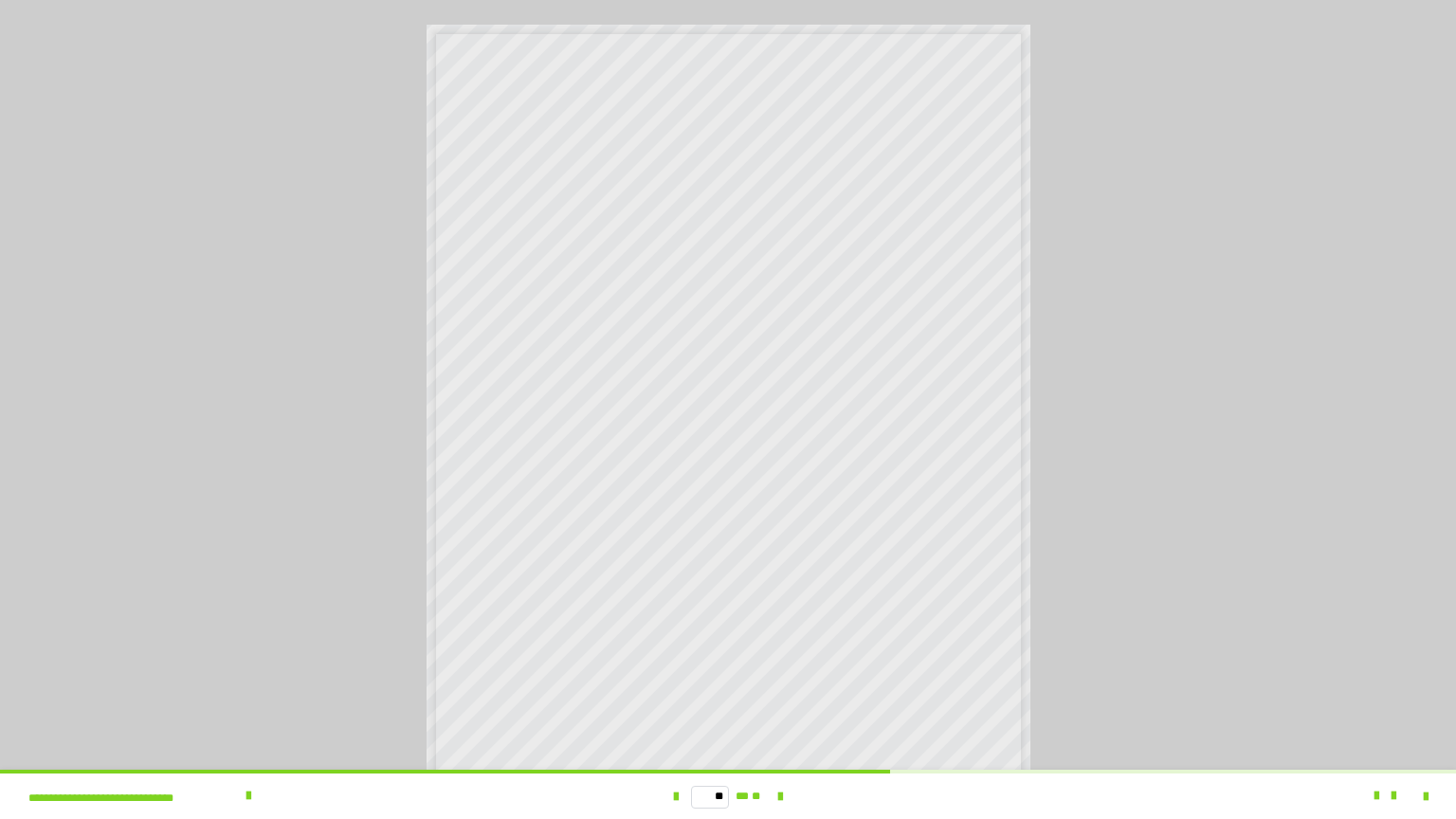 click on "**********" at bounding box center (728, 410) 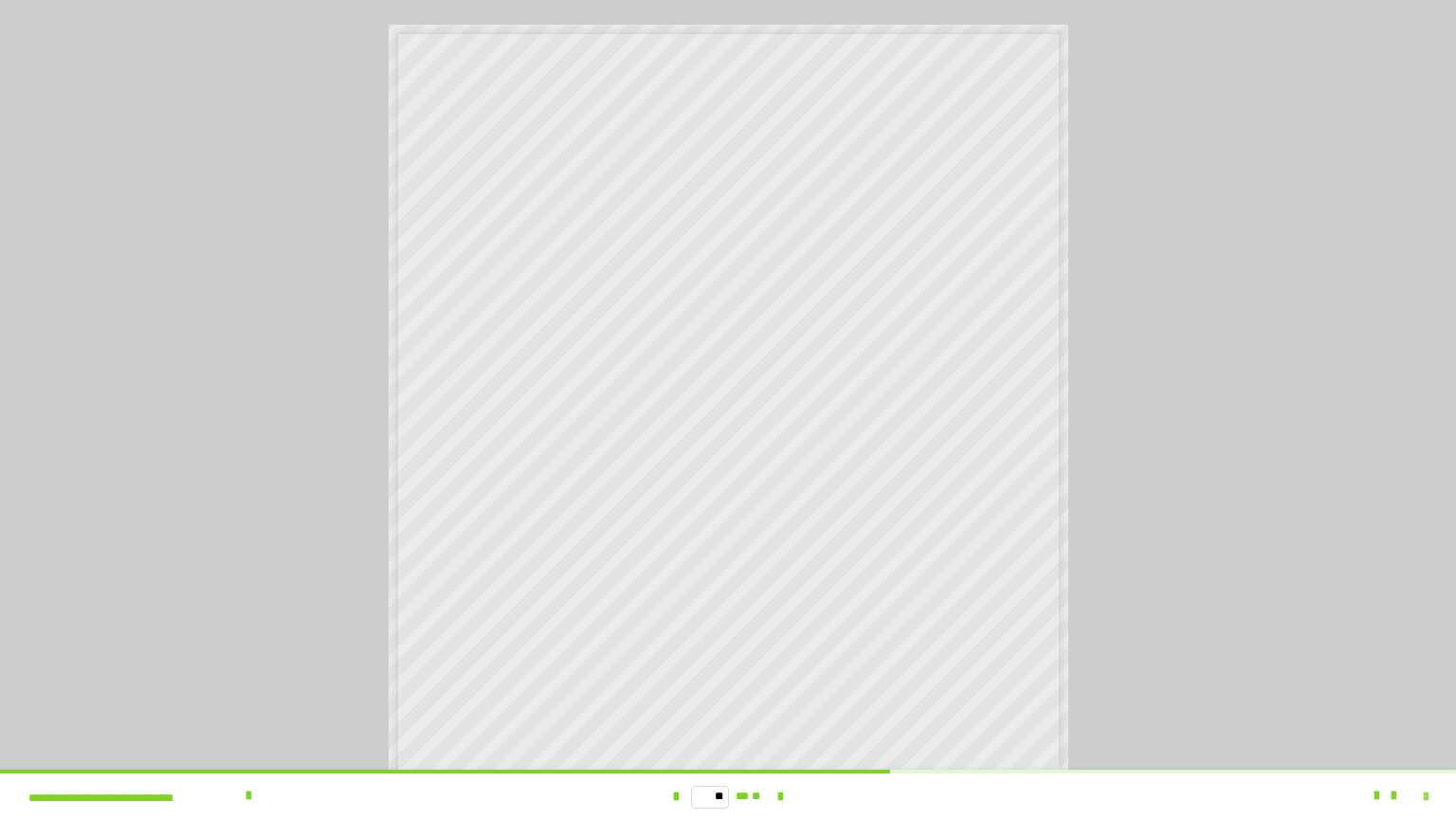 click at bounding box center [1426, 797] 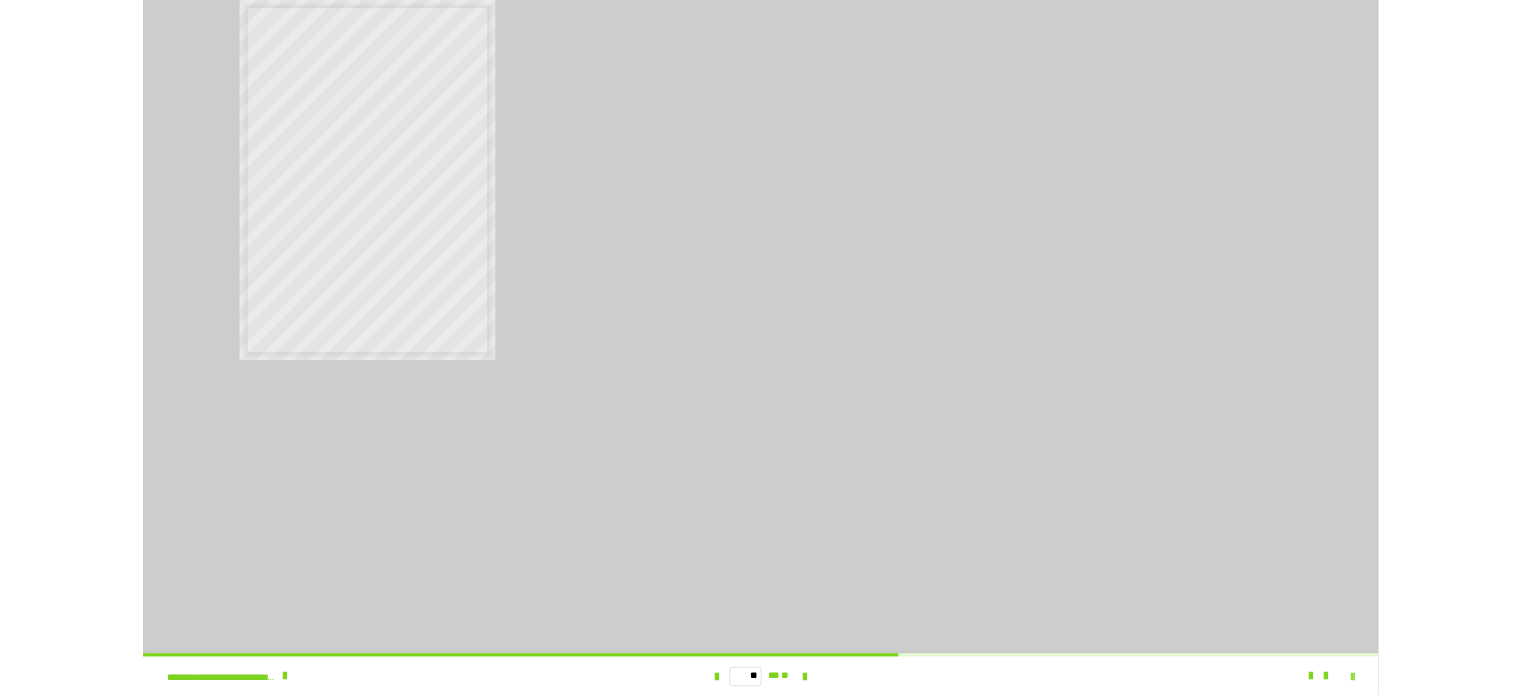 scroll, scrollTop: 3992, scrollLeft: 0, axis: vertical 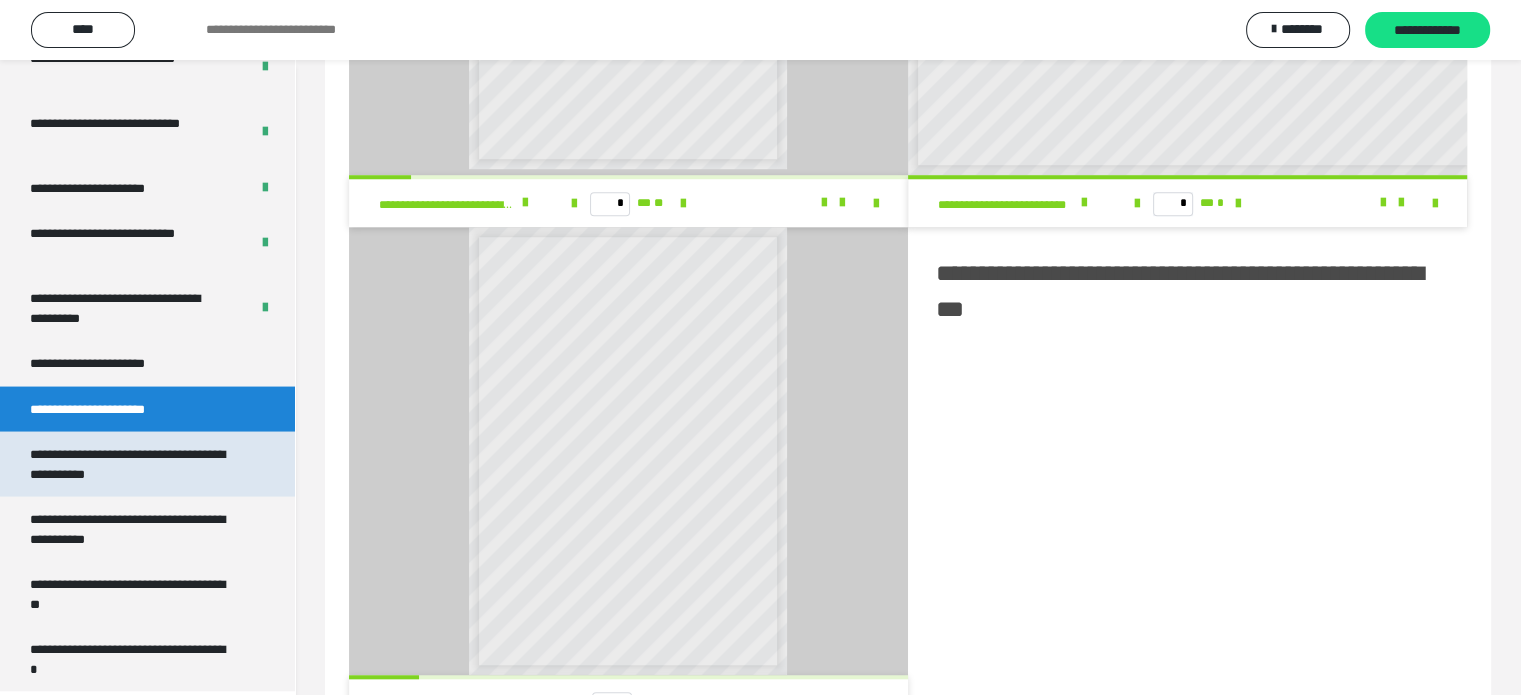 click on "**********" at bounding box center (132, 464) 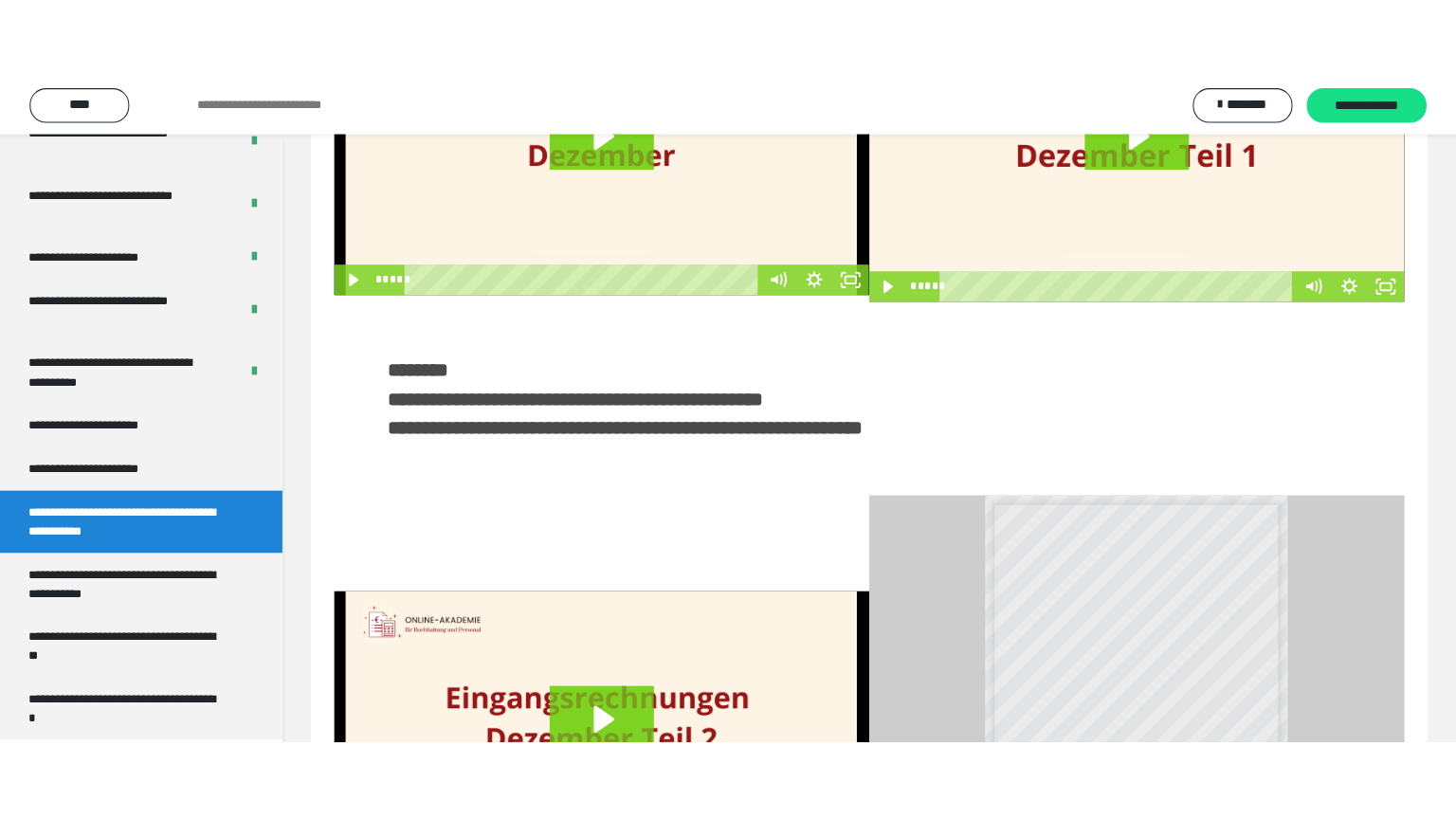scroll, scrollTop: 0, scrollLeft: 0, axis: both 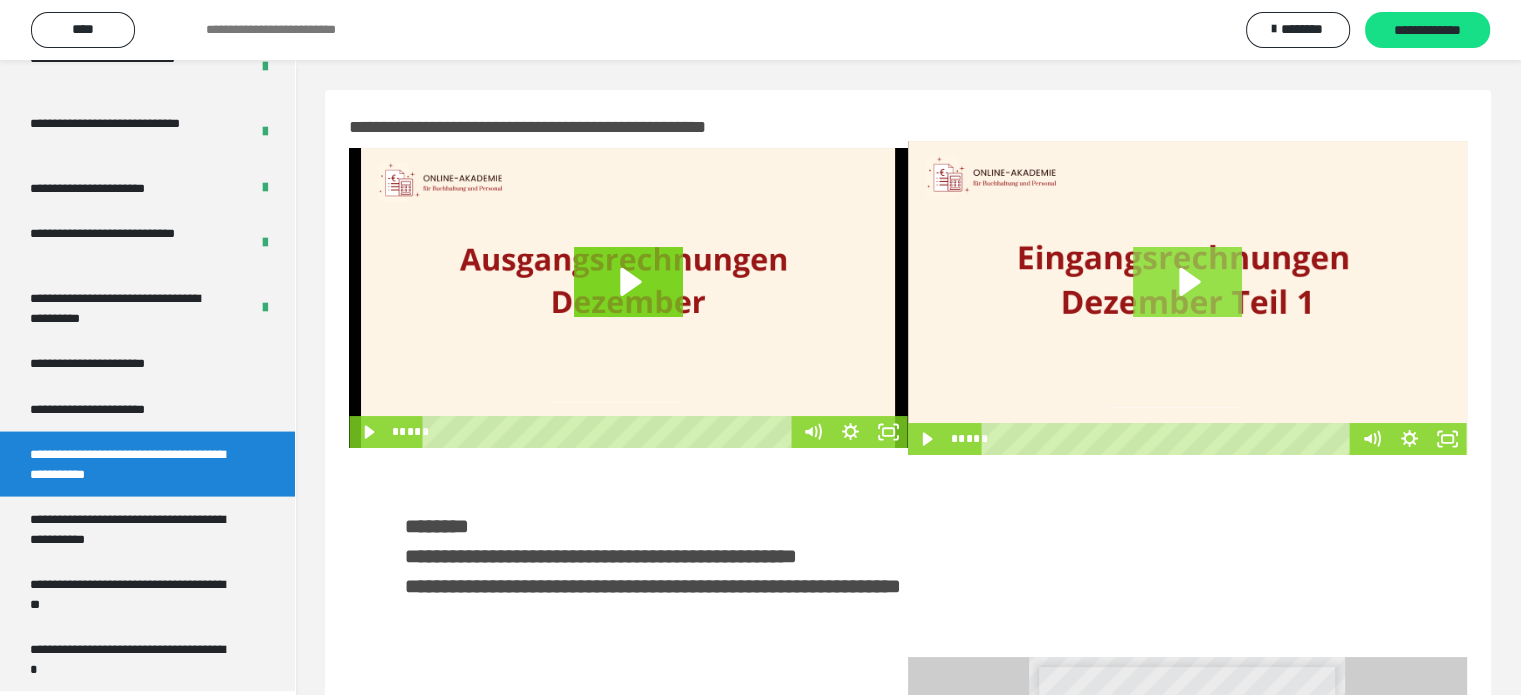 click 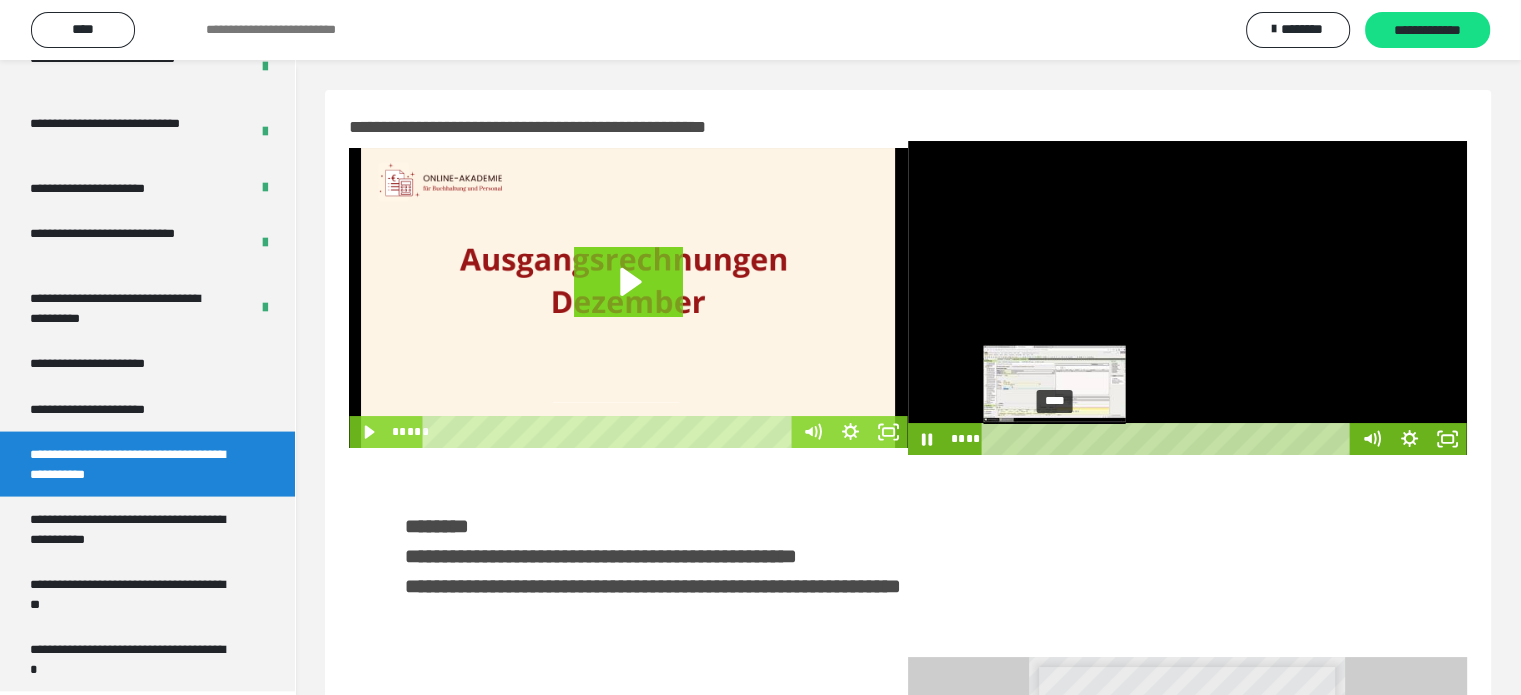 click on "****" at bounding box center [1169, 439] 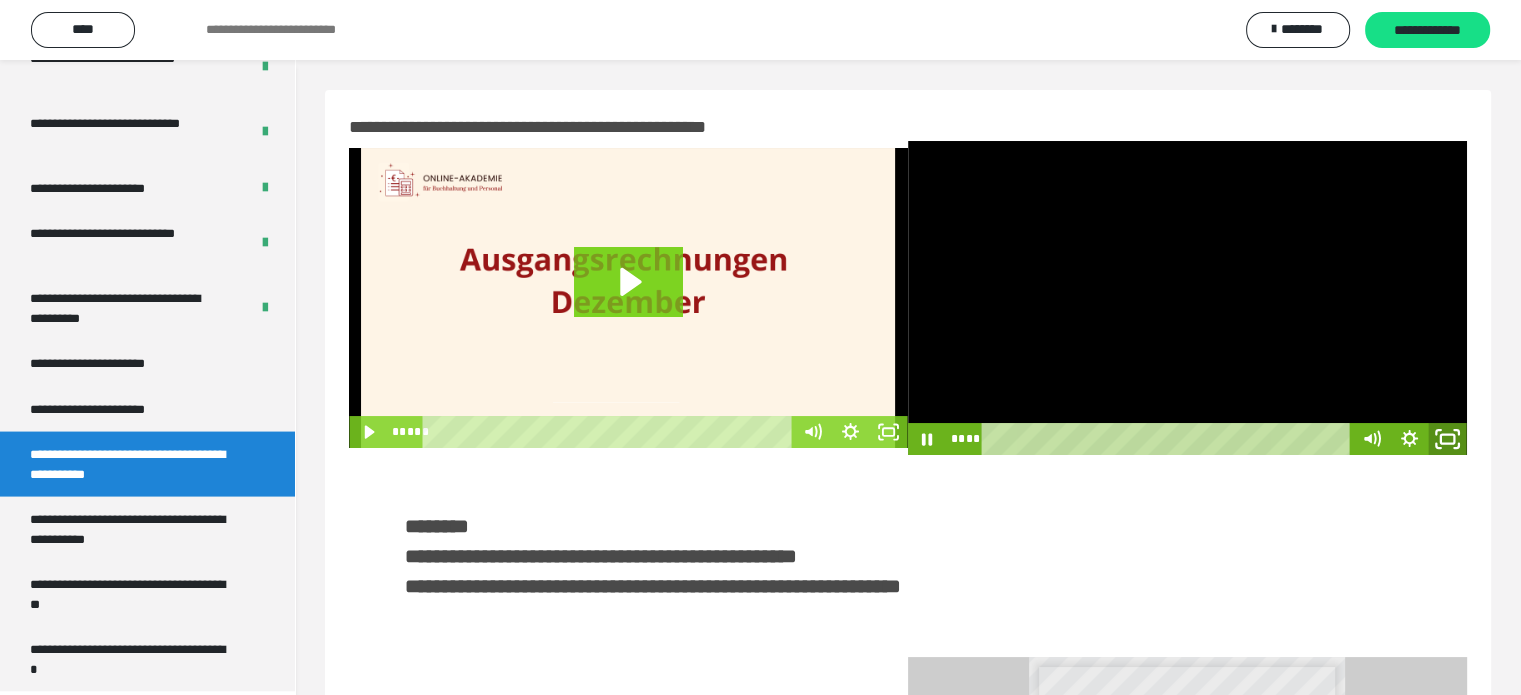 click 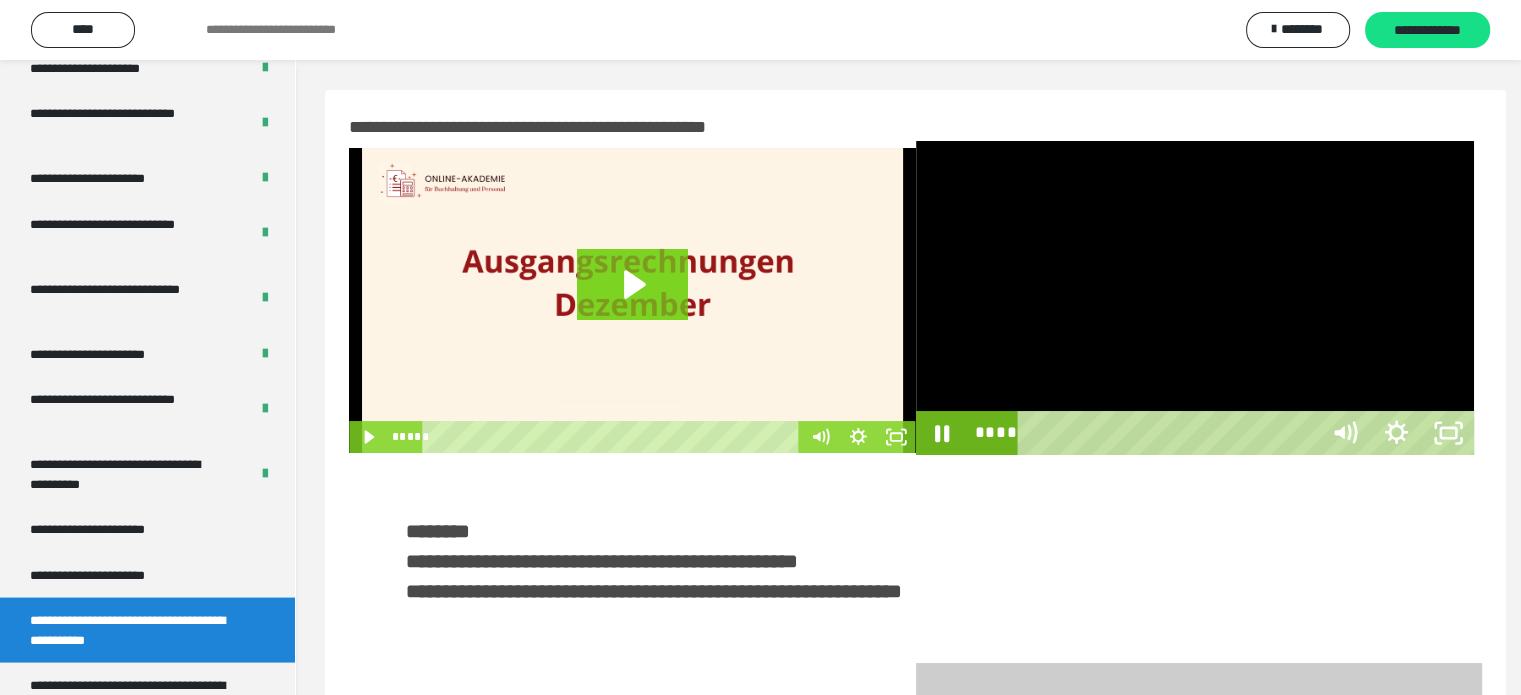 scroll, scrollTop: 3823, scrollLeft: 0, axis: vertical 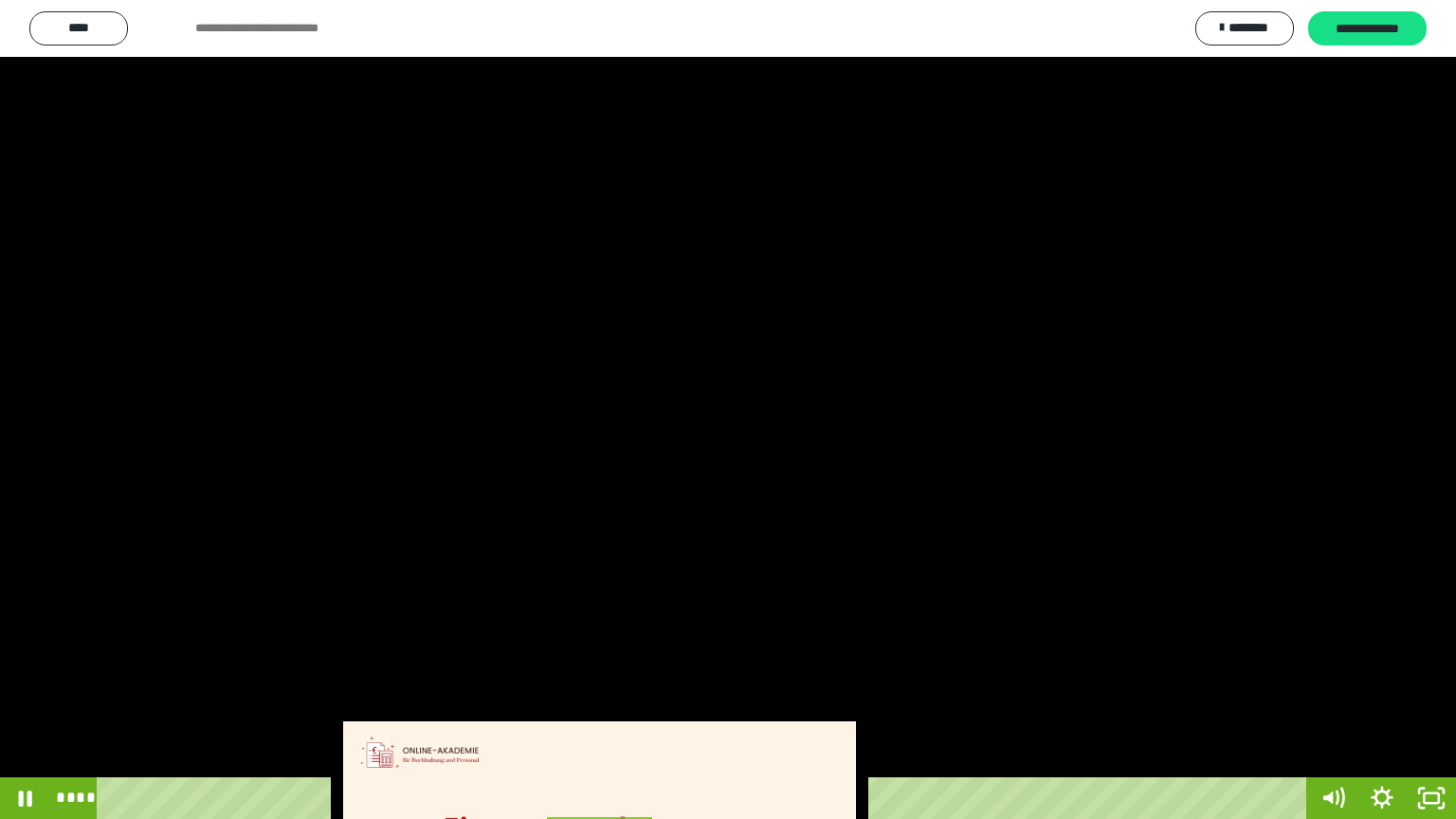 click at bounding box center [728, 410] 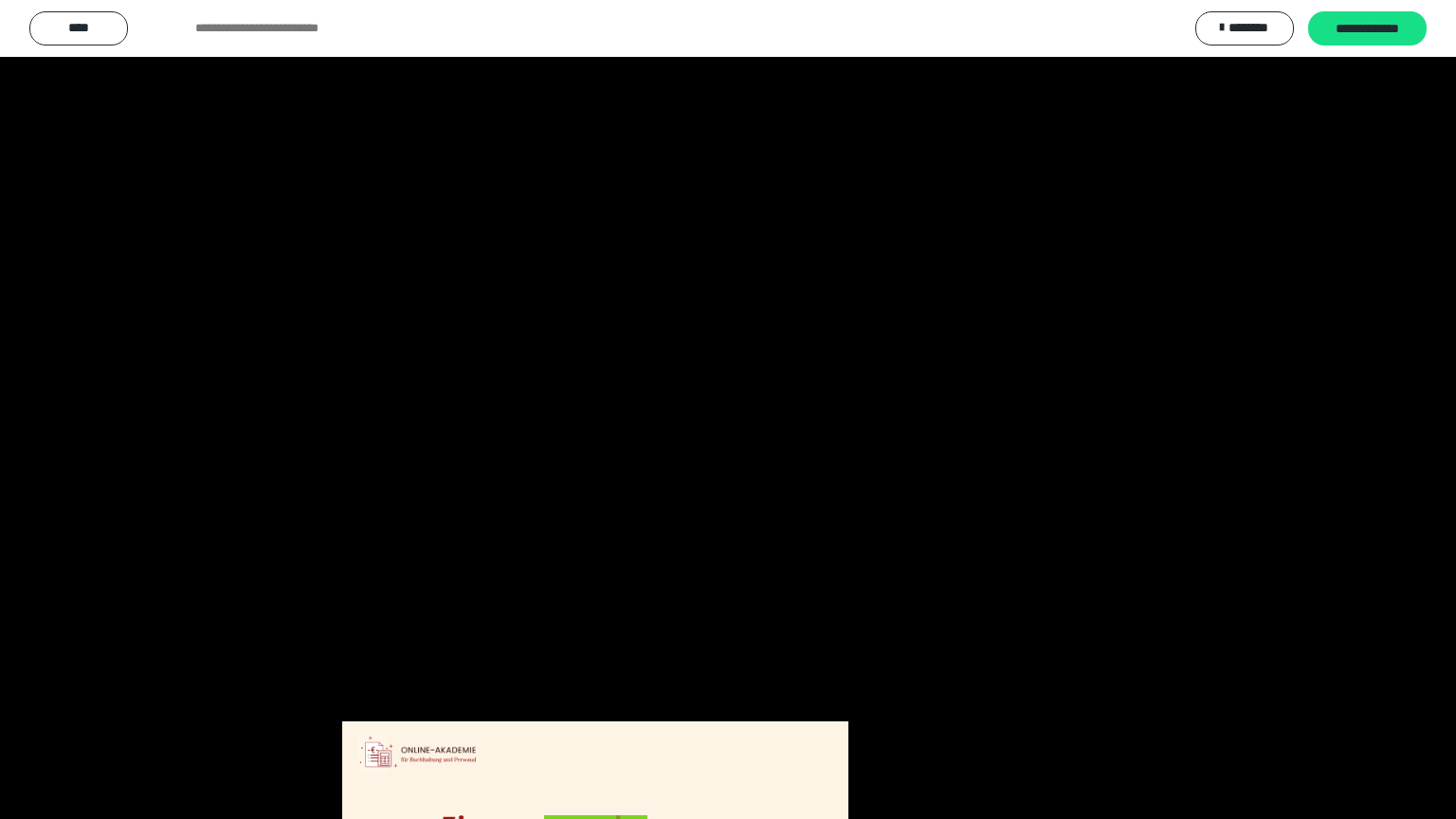 scroll, scrollTop: 3784, scrollLeft: 0, axis: vertical 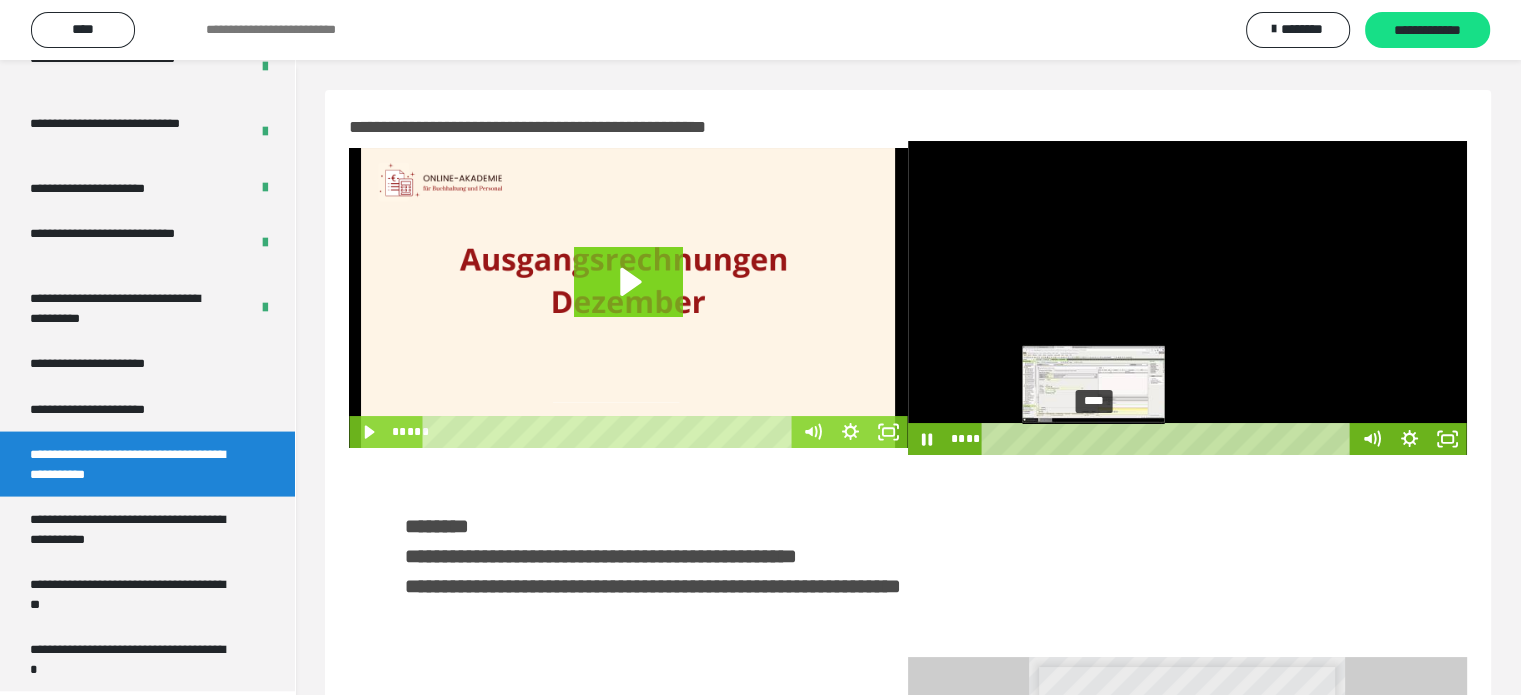 click on "****" at bounding box center (1169, 439) 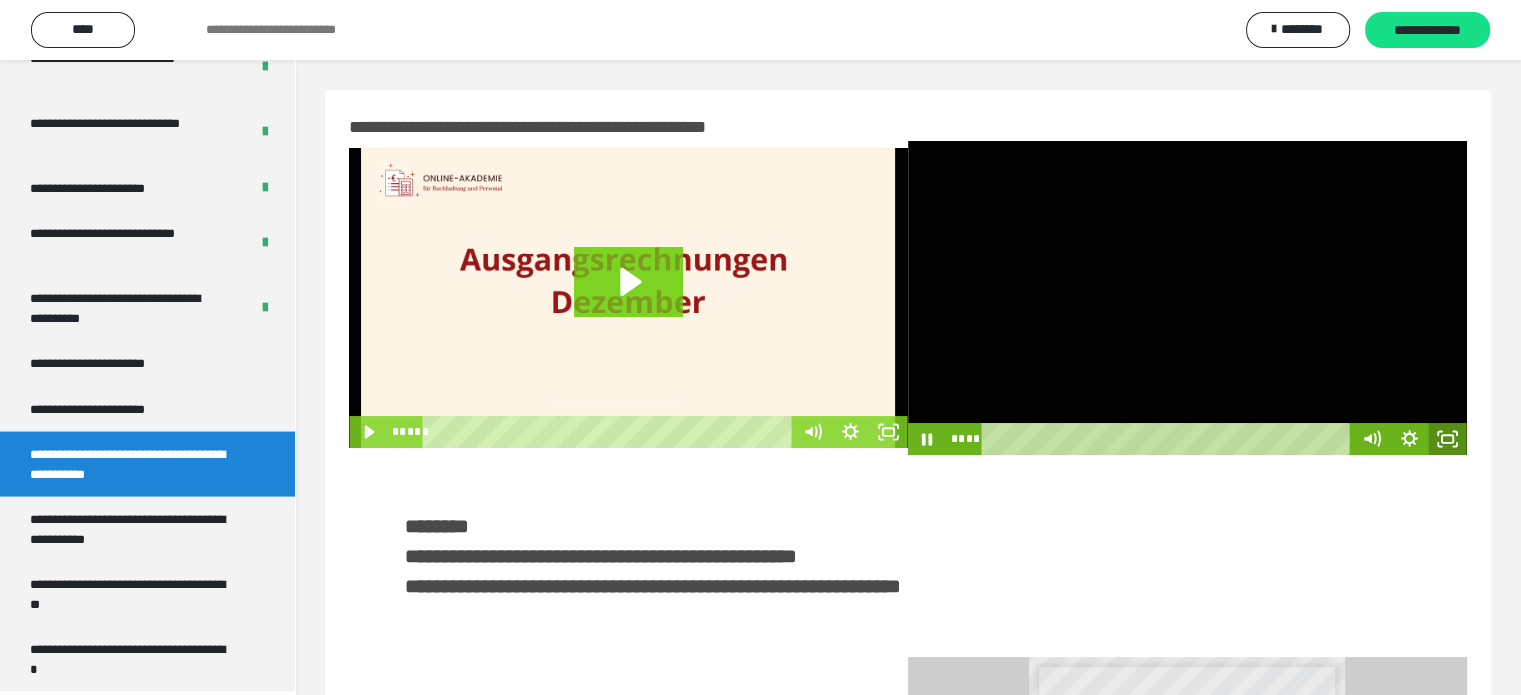 click 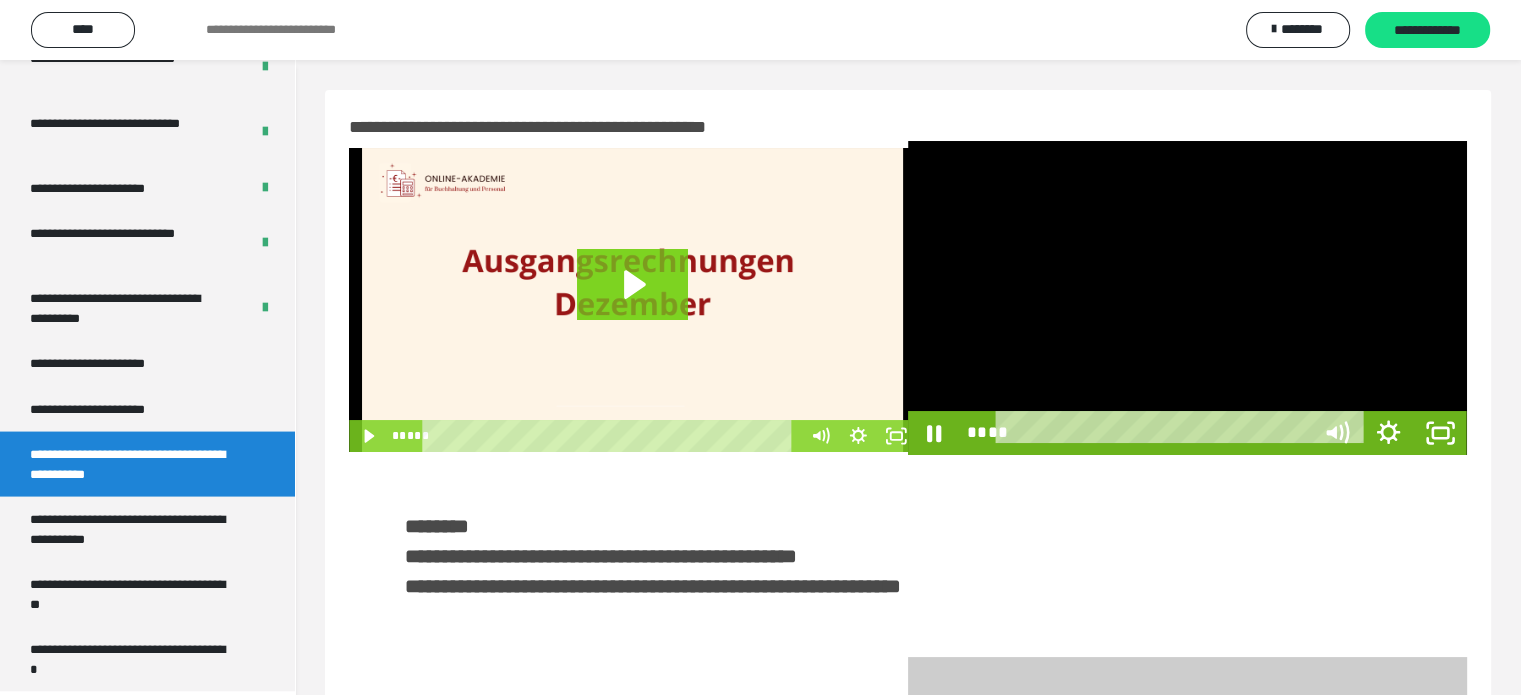 scroll, scrollTop: 3823, scrollLeft: 0, axis: vertical 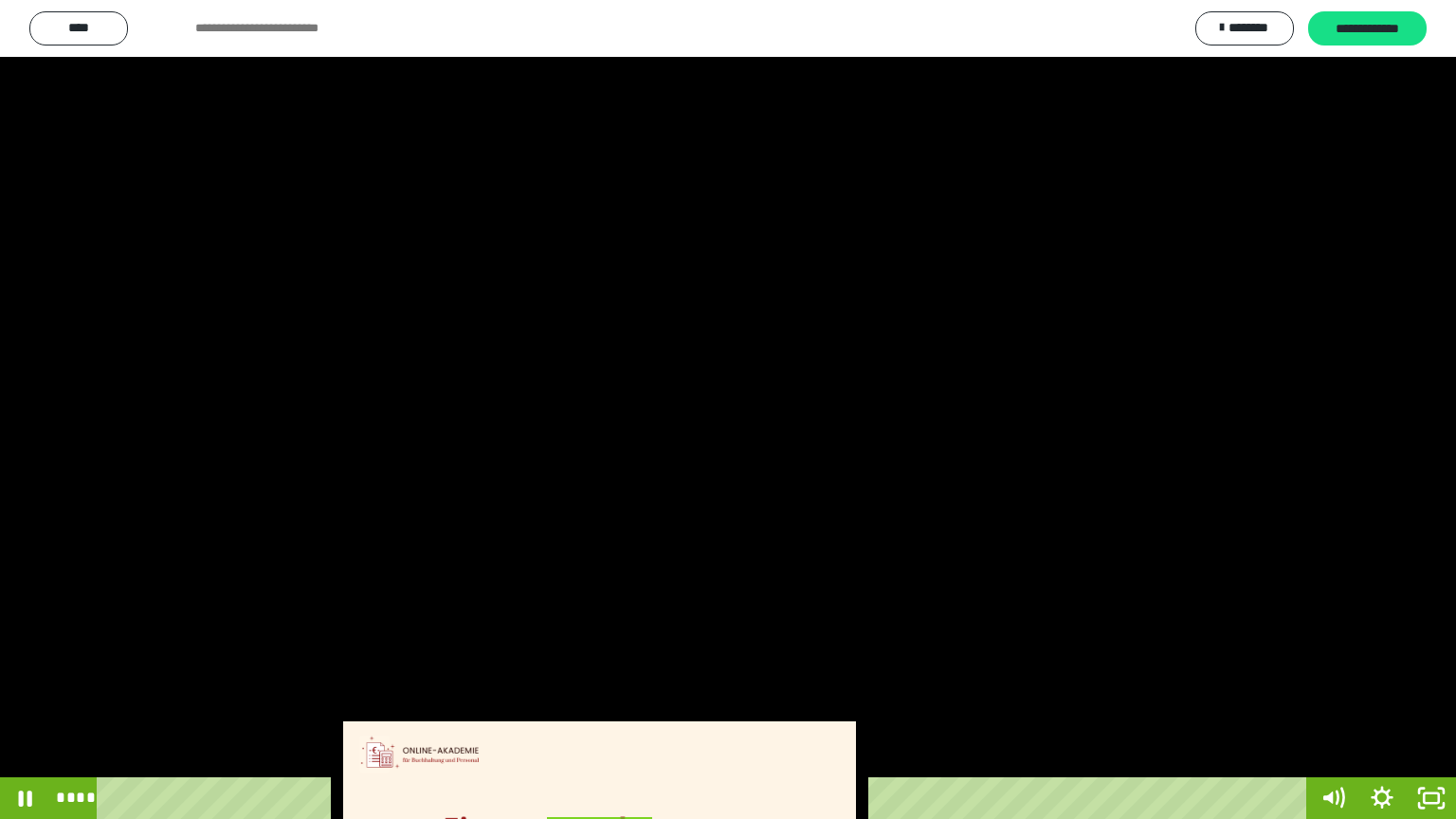click at bounding box center [728, 410] 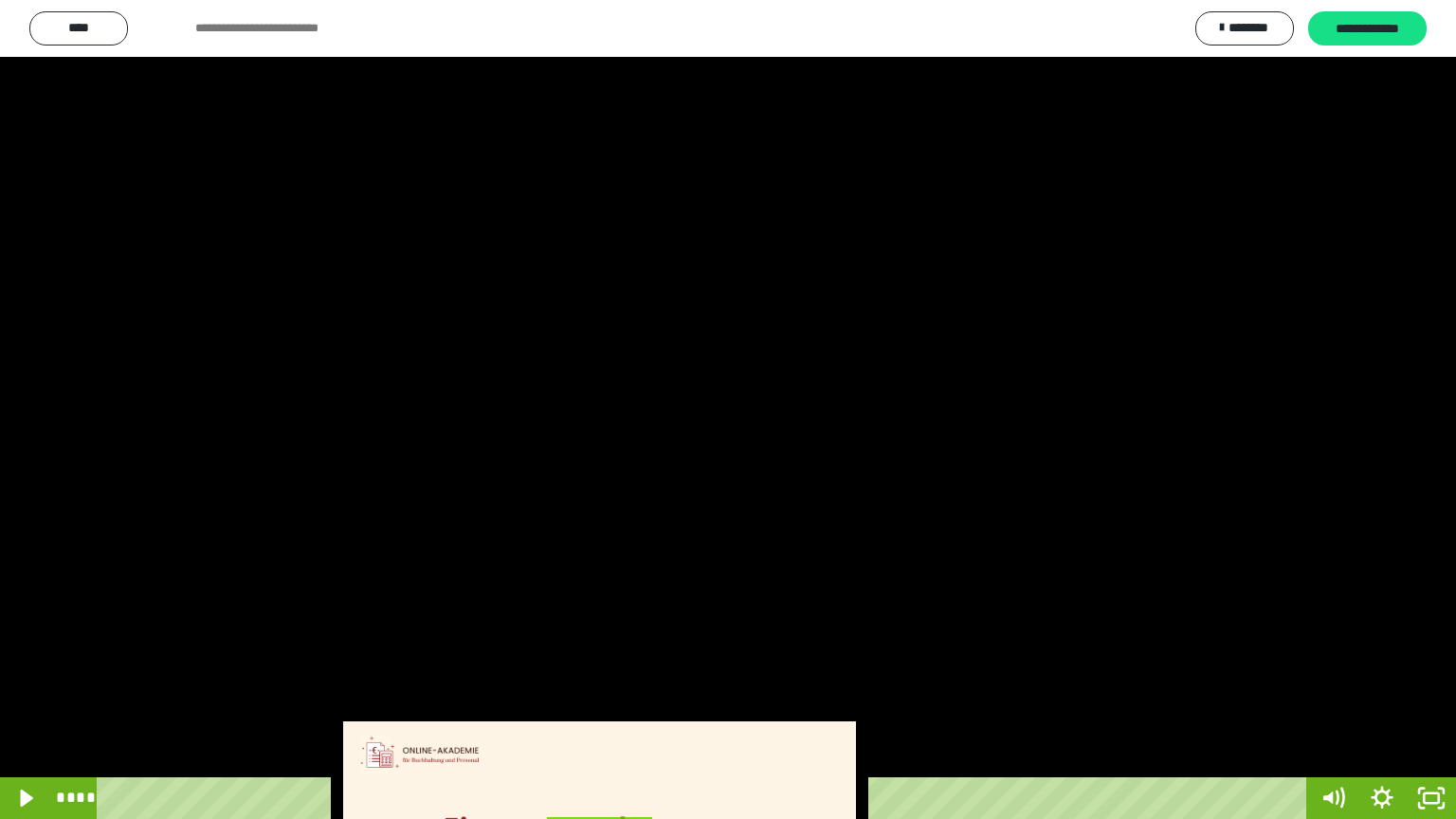 click at bounding box center [728, 410] 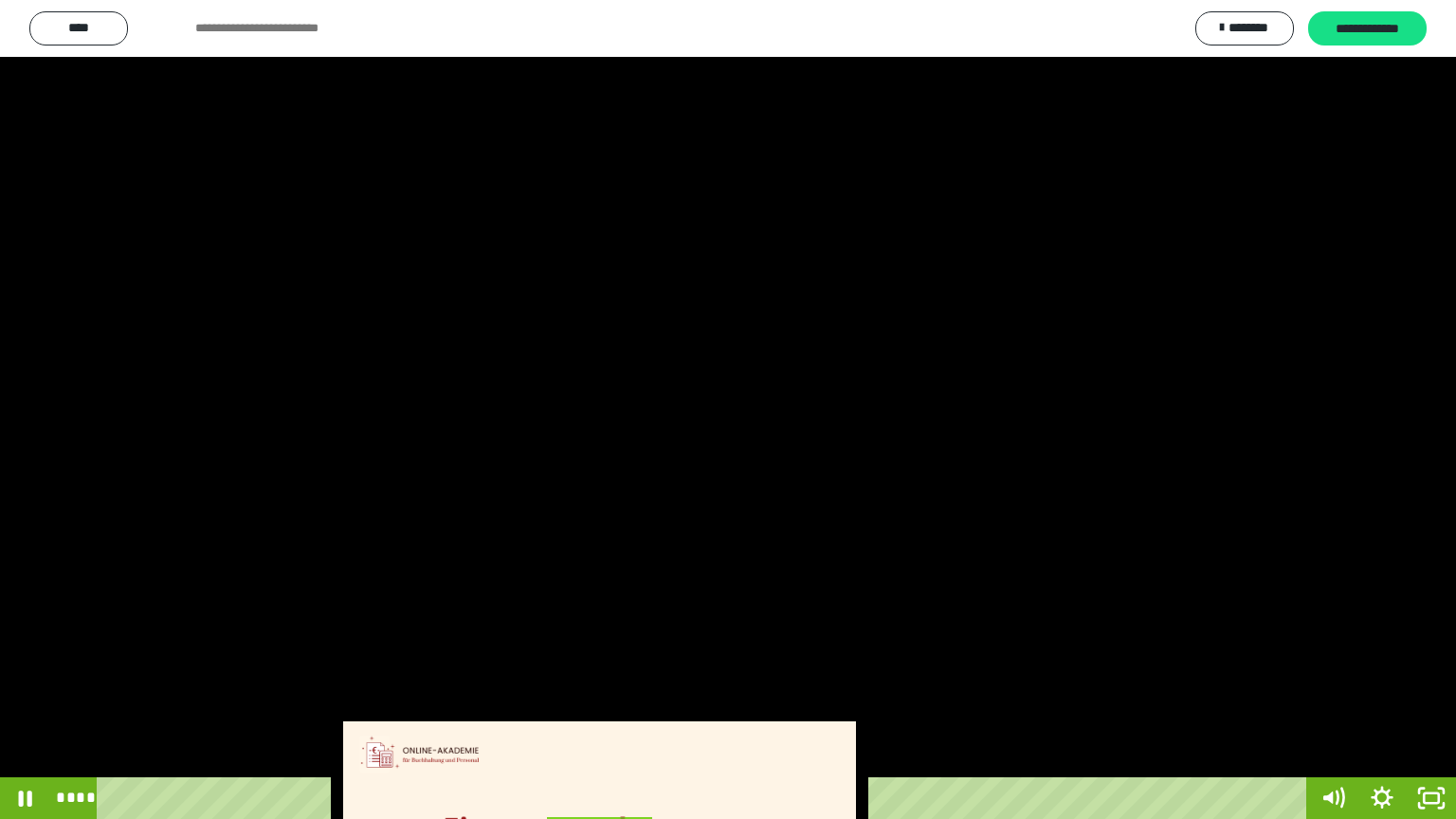 click at bounding box center (728, 410) 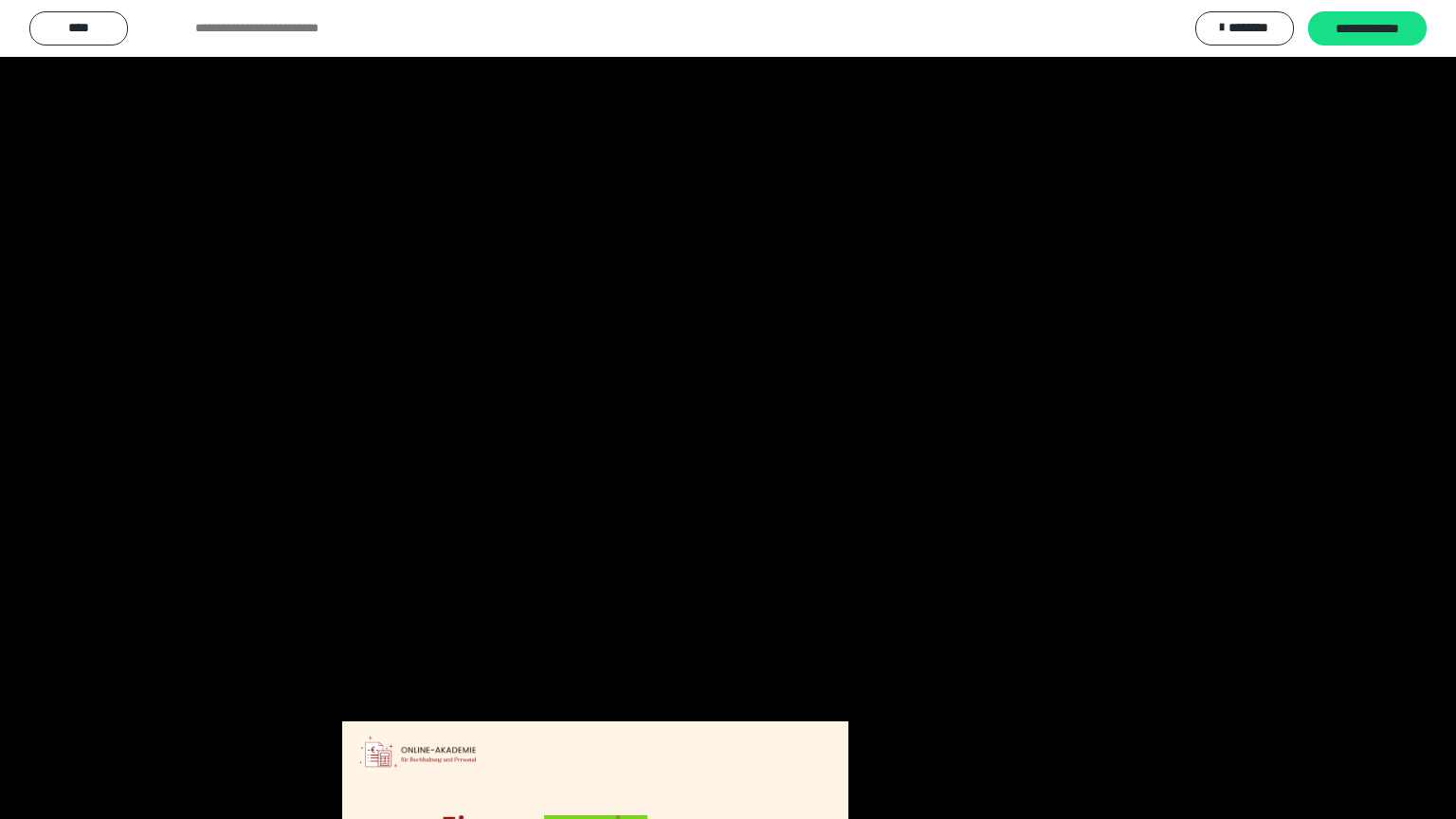 scroll, scrollTop: 3784, scrollLeft: 0, axis: vertical 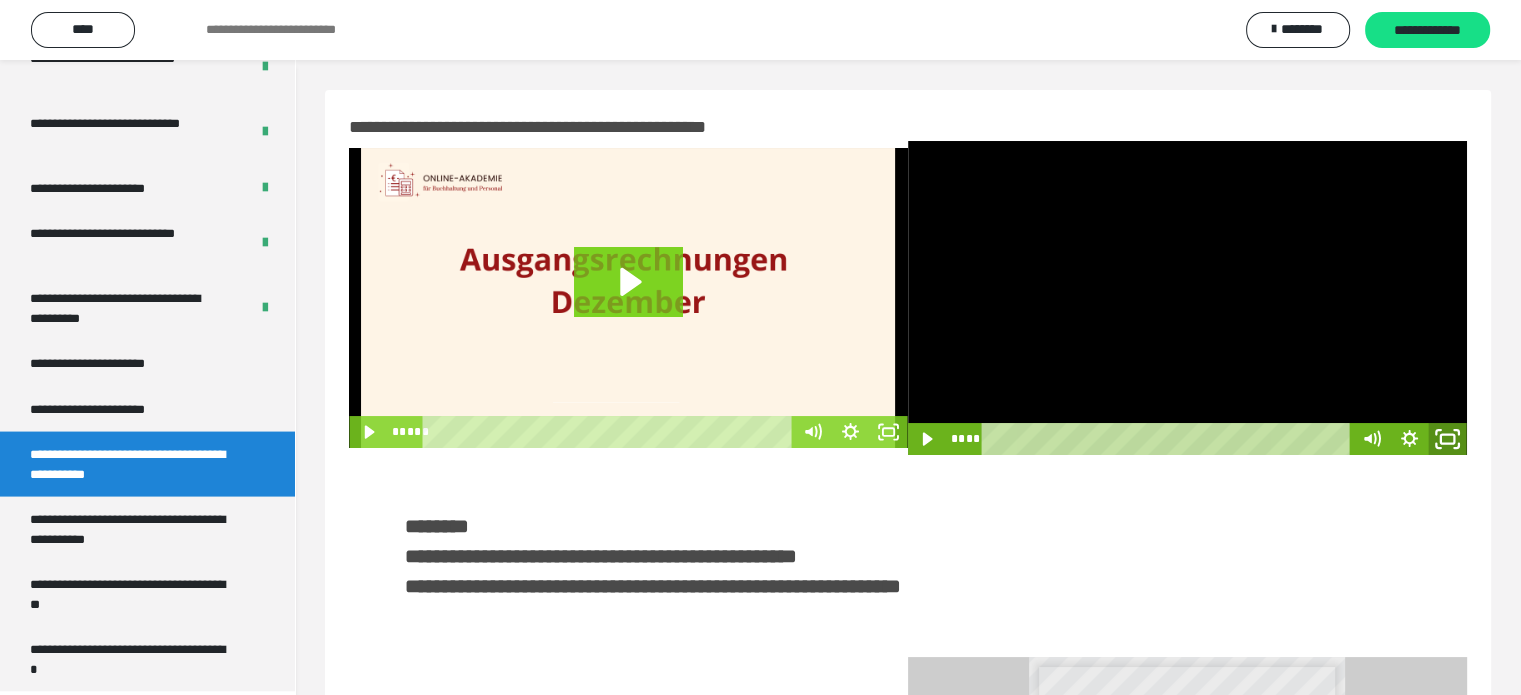 click 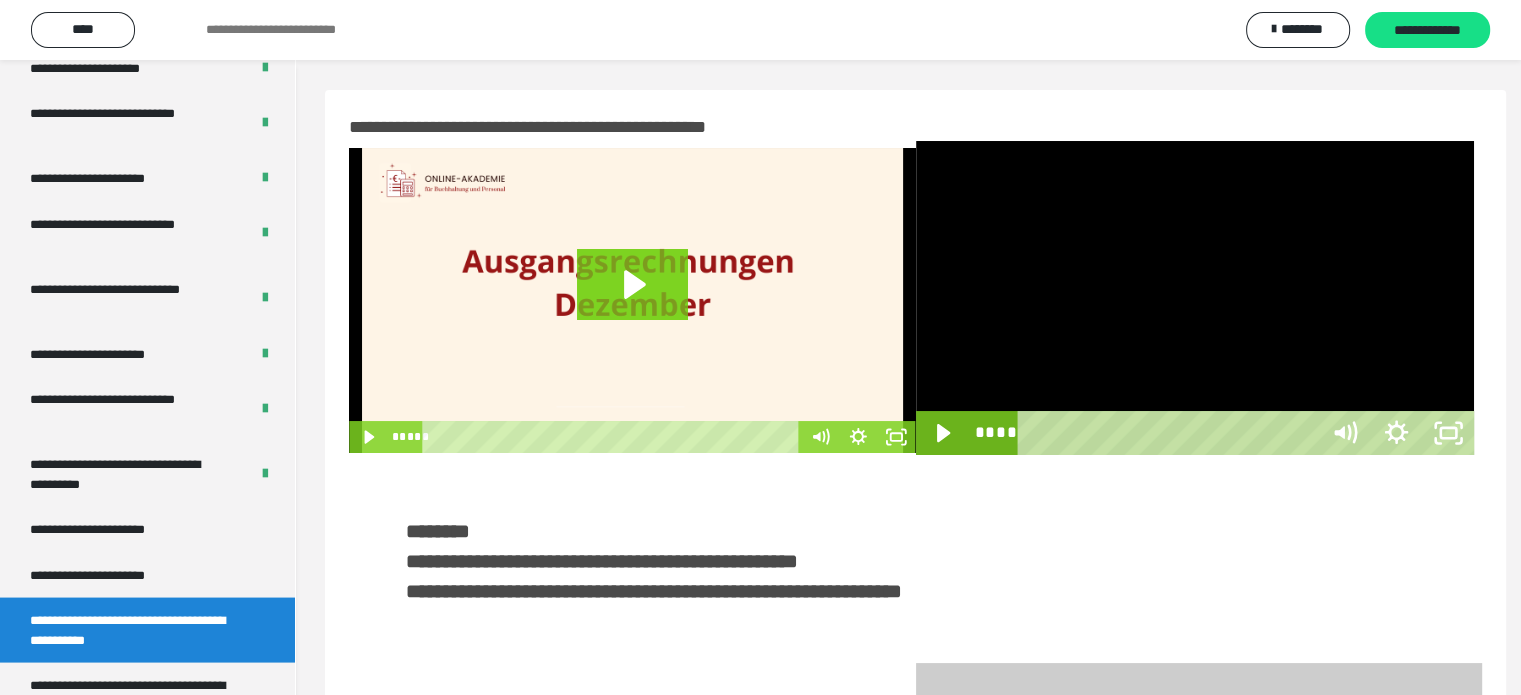 scroll, scrollTop: 3823, scrollLeft: 0, axis: vertical 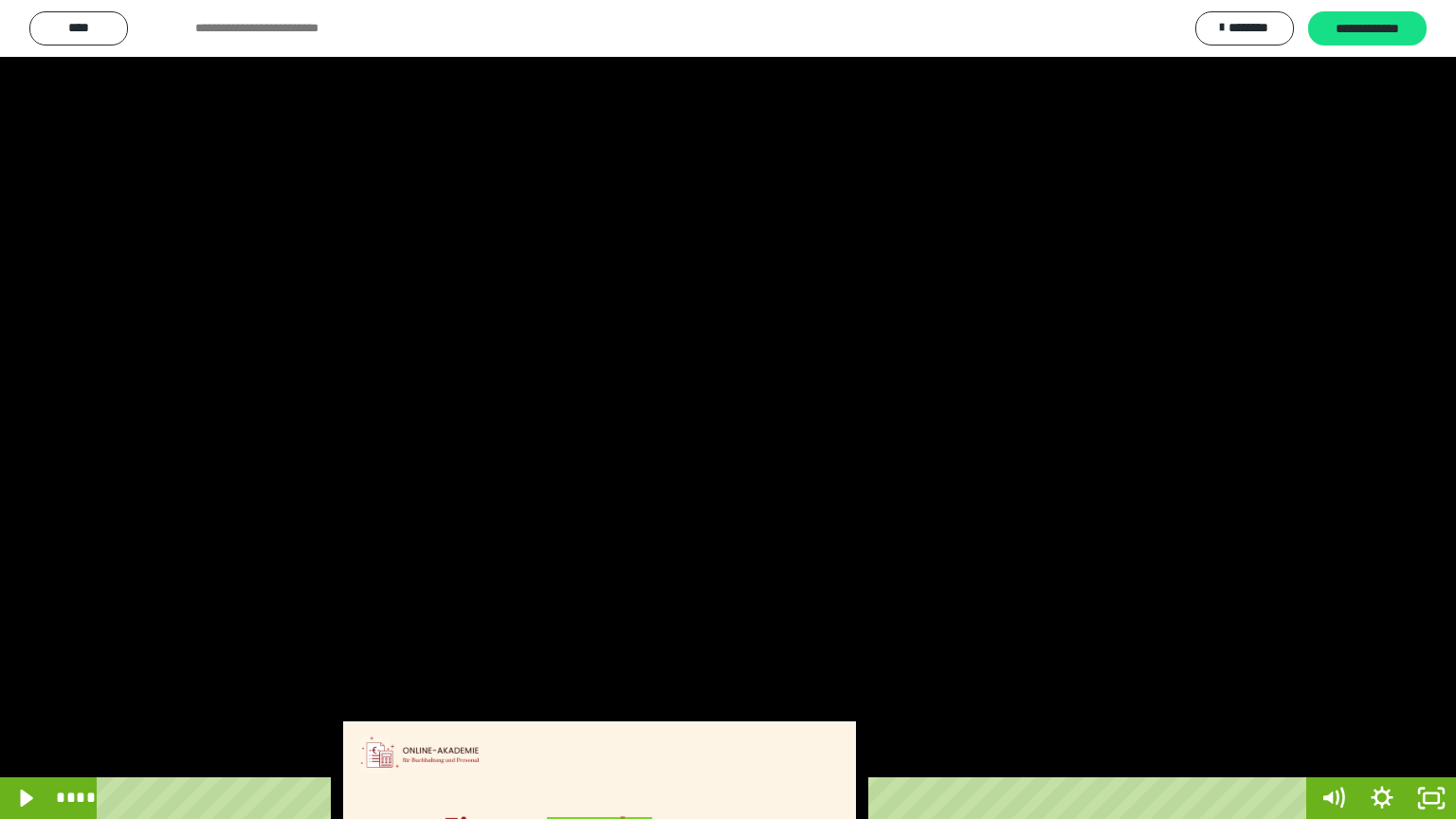 click at bounding box center [728, 410] 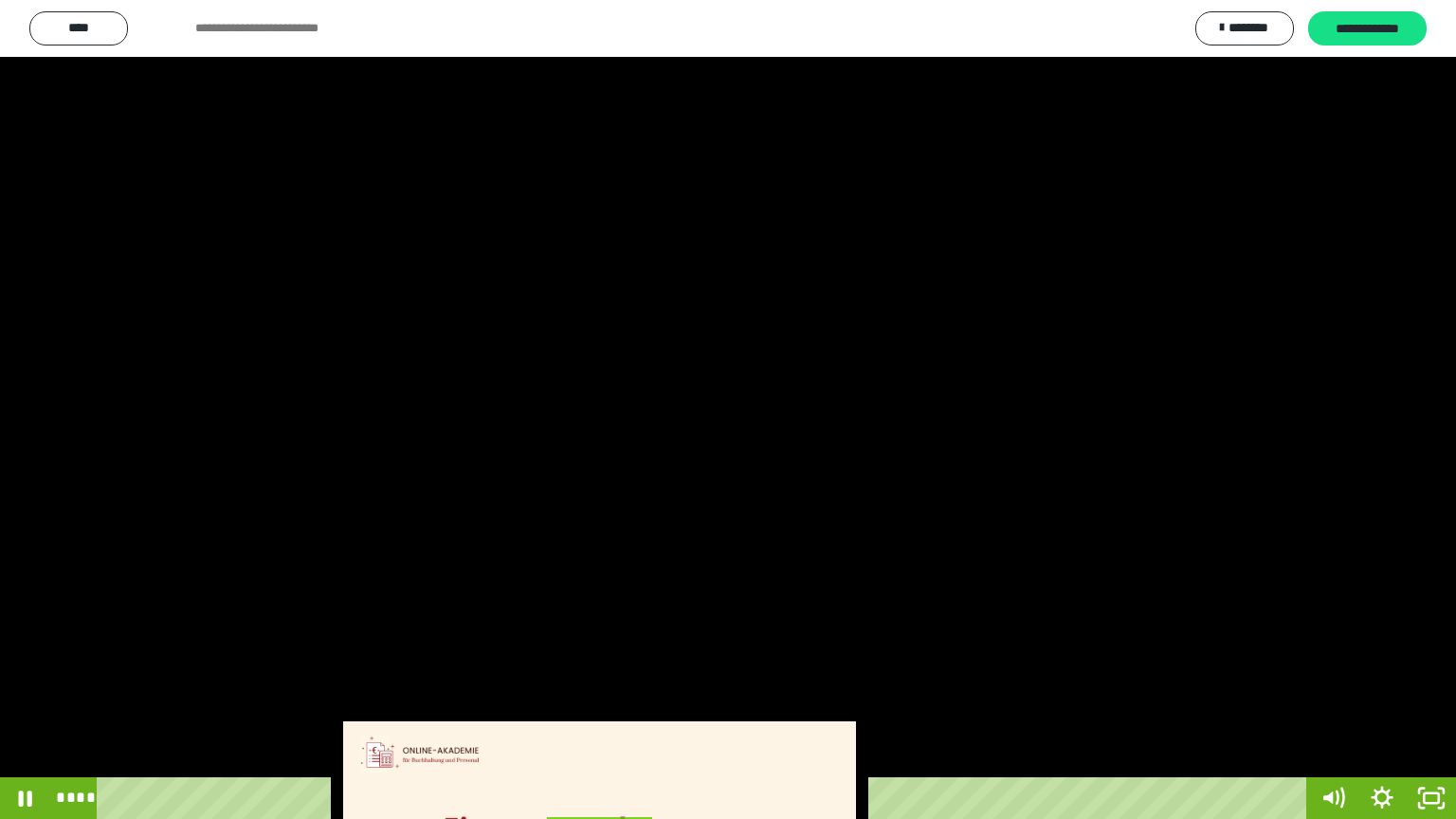 click at bounding box center (728, 410) 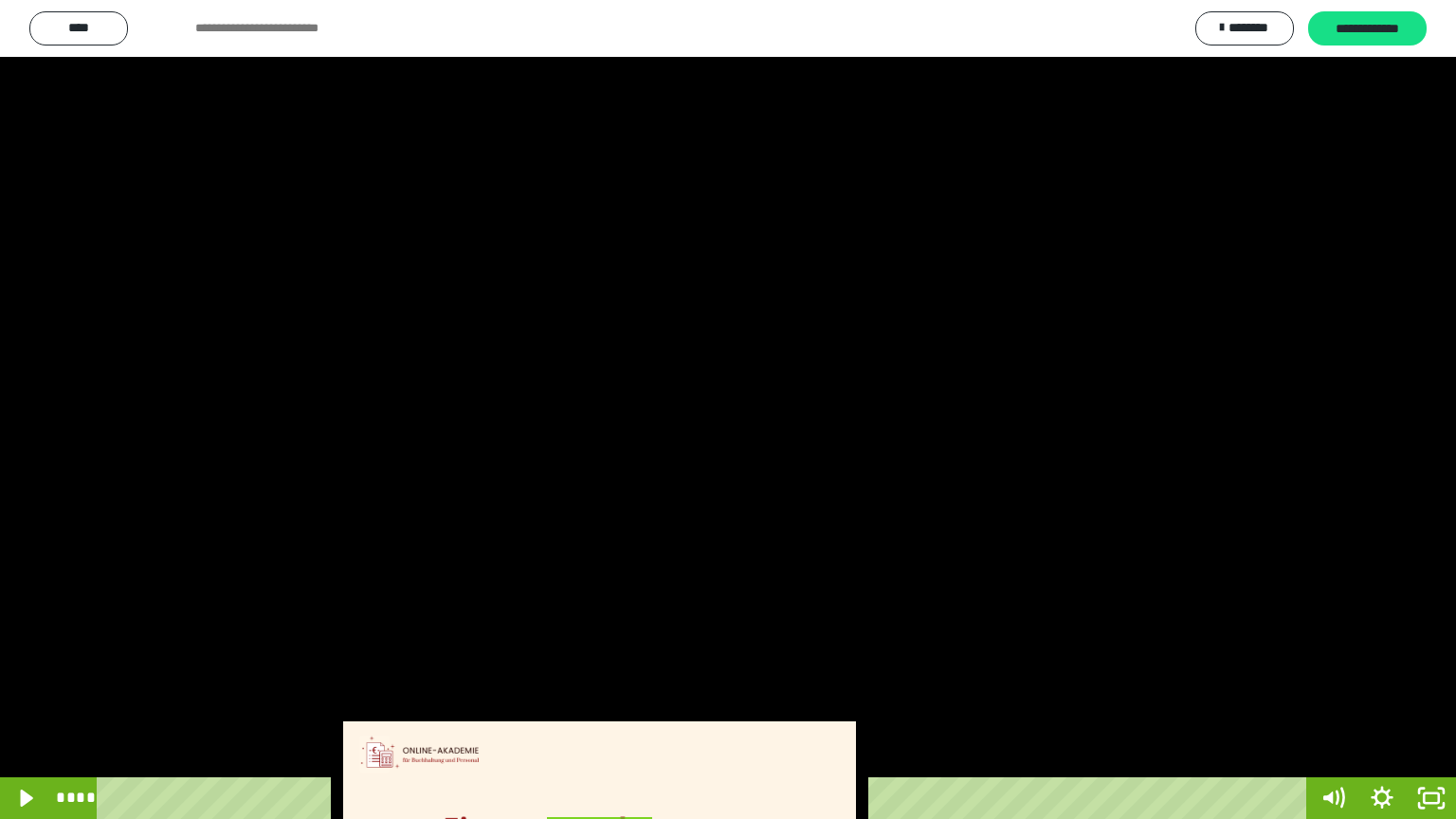 click at bounding box center [728, 410] 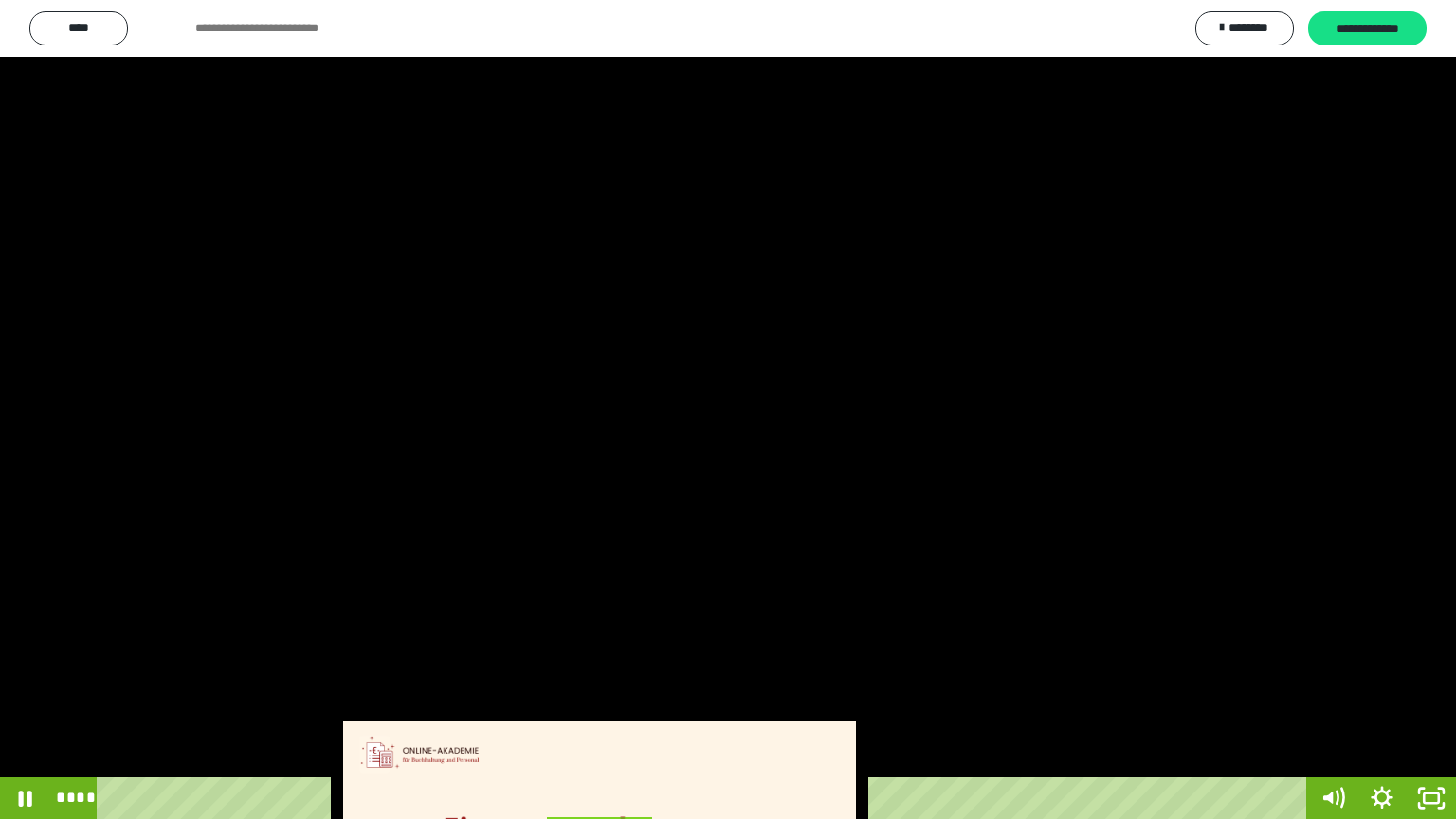 click at bounding box center [728, 410] 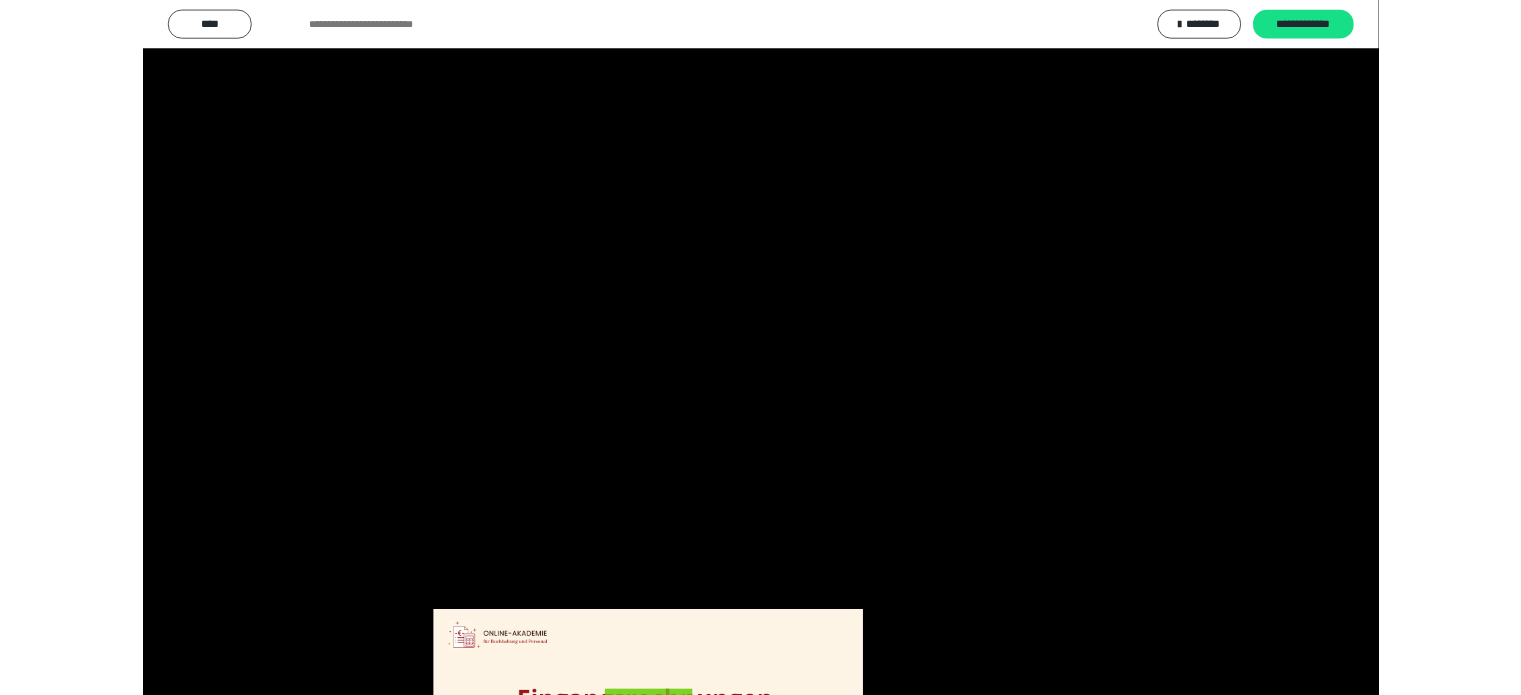 scroll, scrollTop: 3992, scrollLeft: 0, axis: vertical 